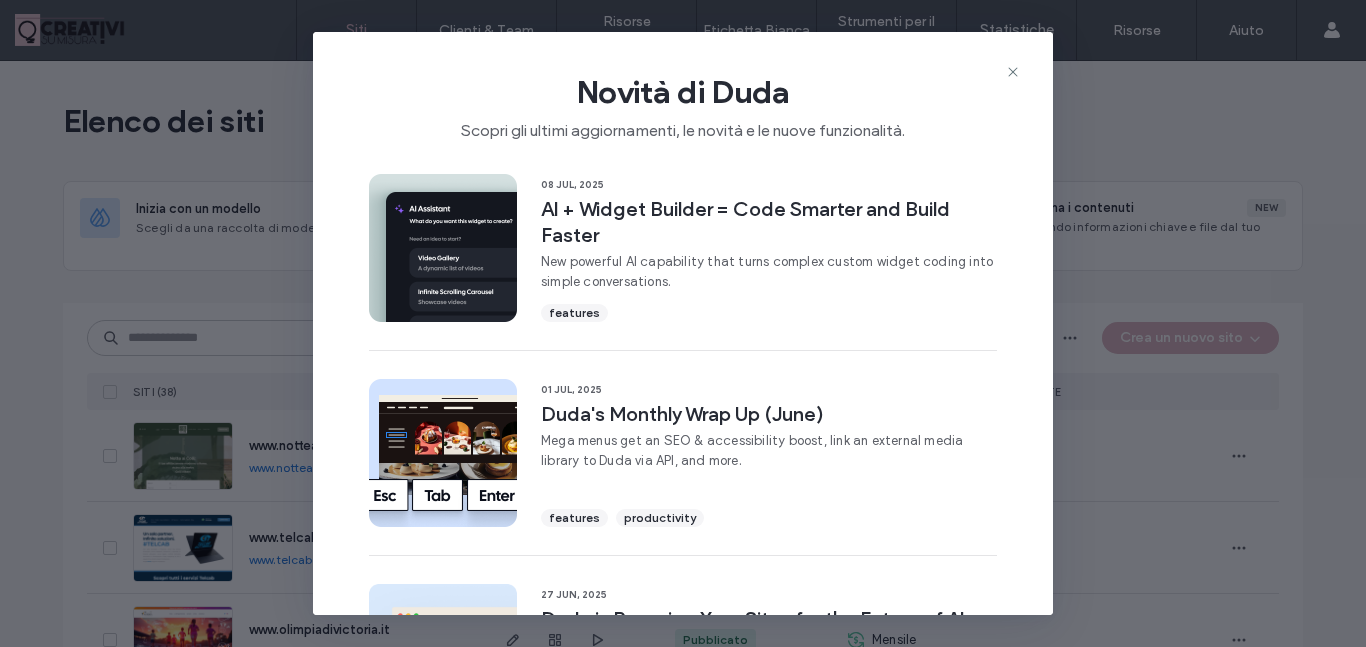 scroll, scrollTop: 0, scrollLeft: 0, axis: both 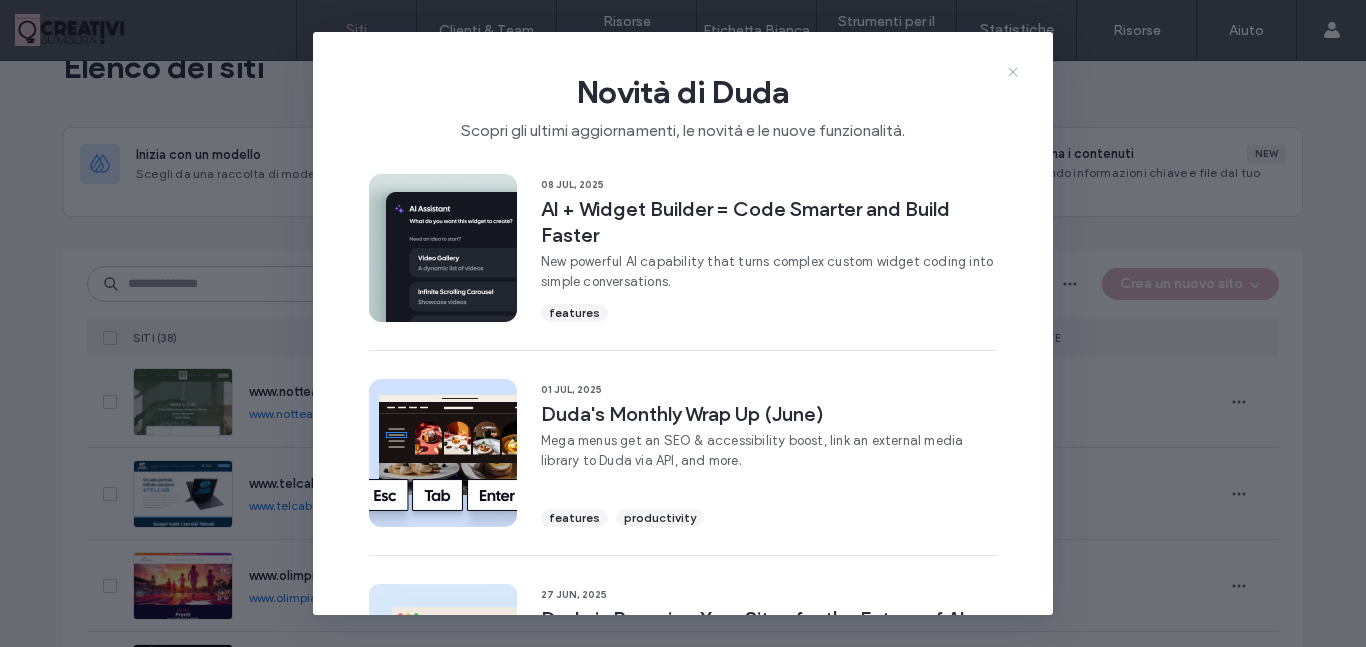 click 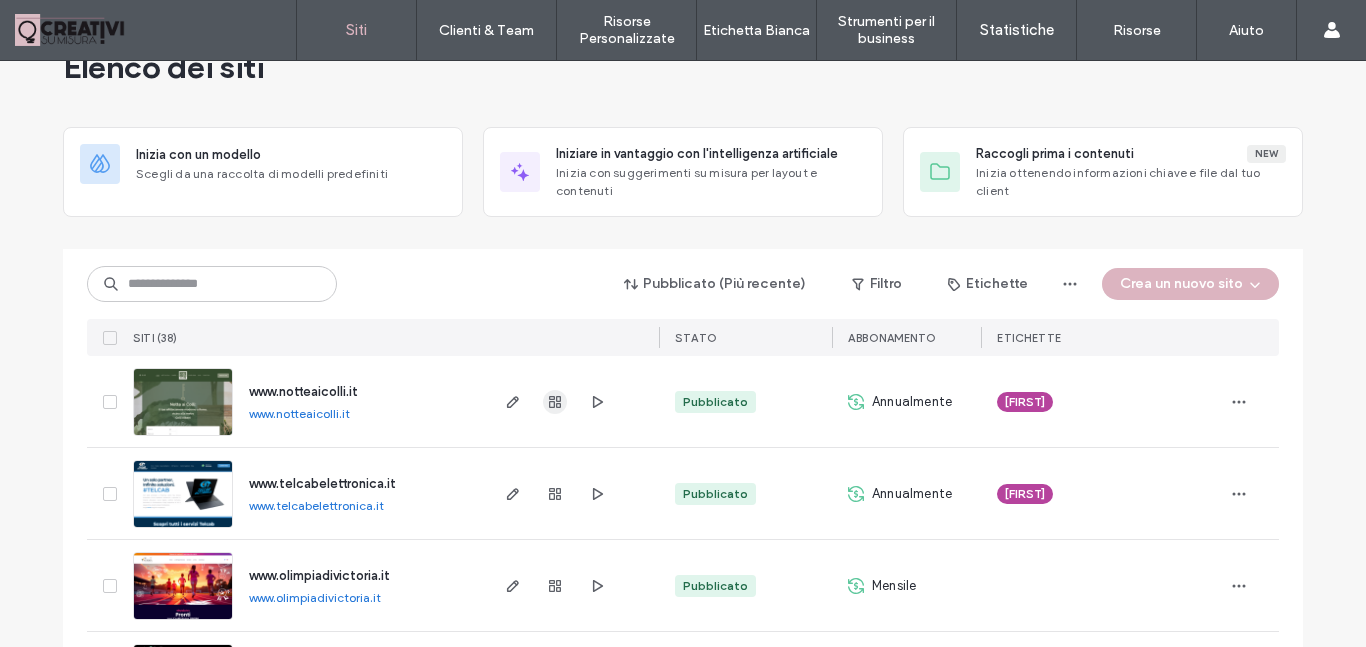 click at bounding box center [555, 402] 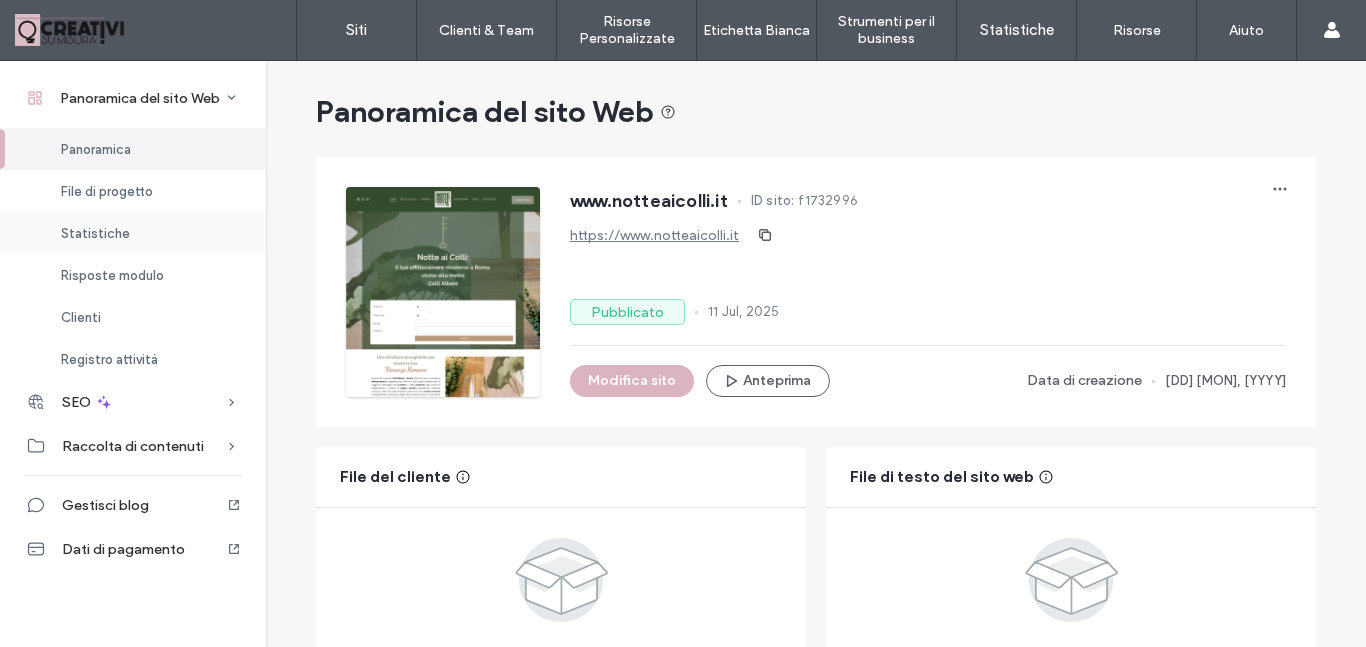 click on "Statistiche" at bounding box center (133, 233) 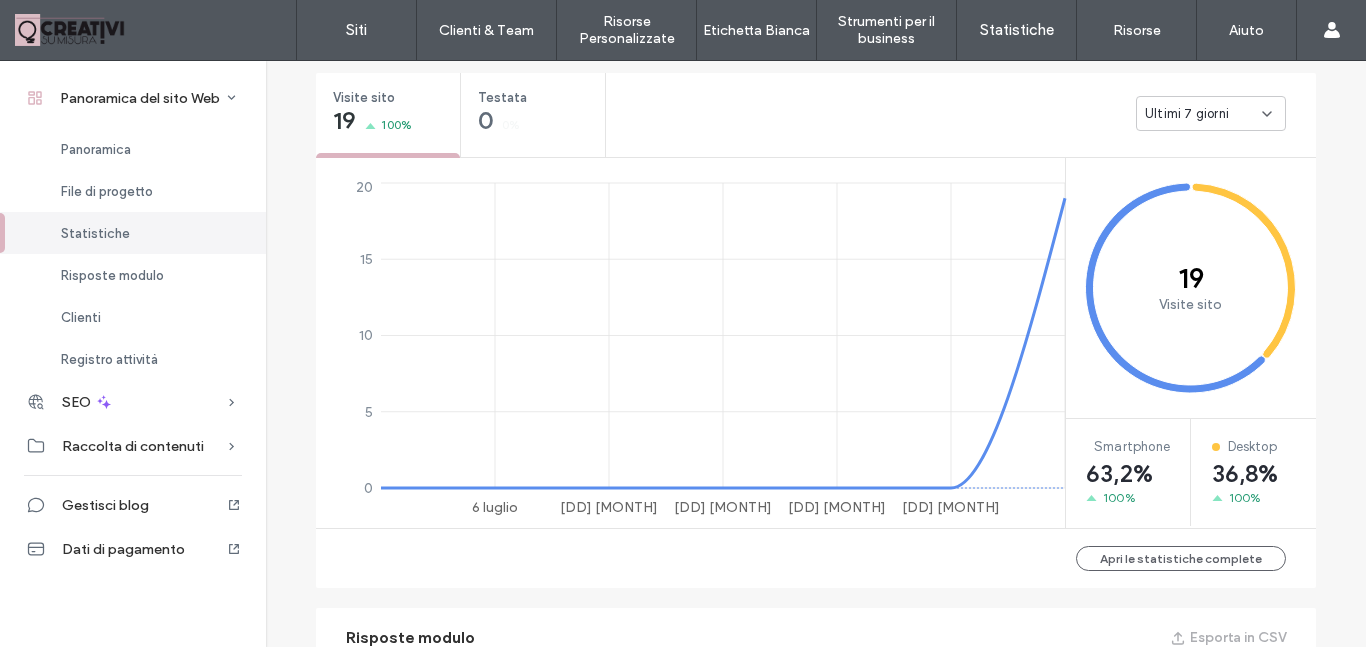 scroll, scrollTop: 739, scrollLeft: 0, axis: vertical 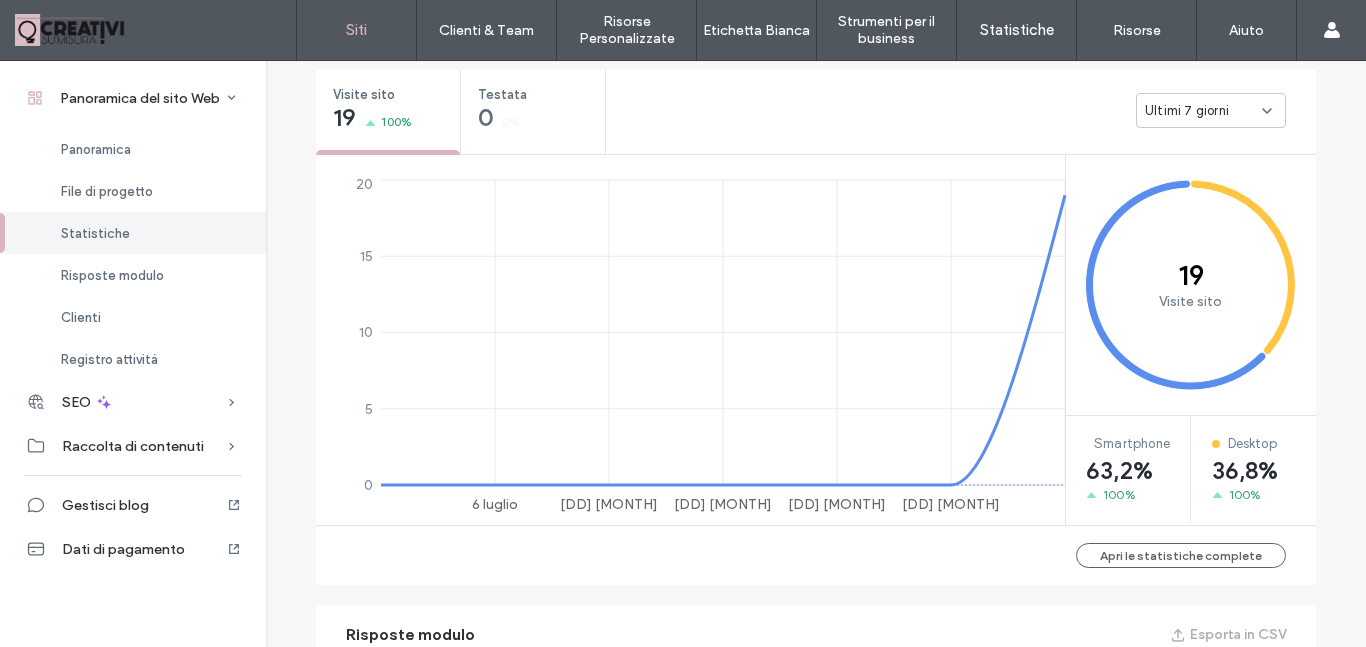 click on "Siti" at bounding box center (356, 30) 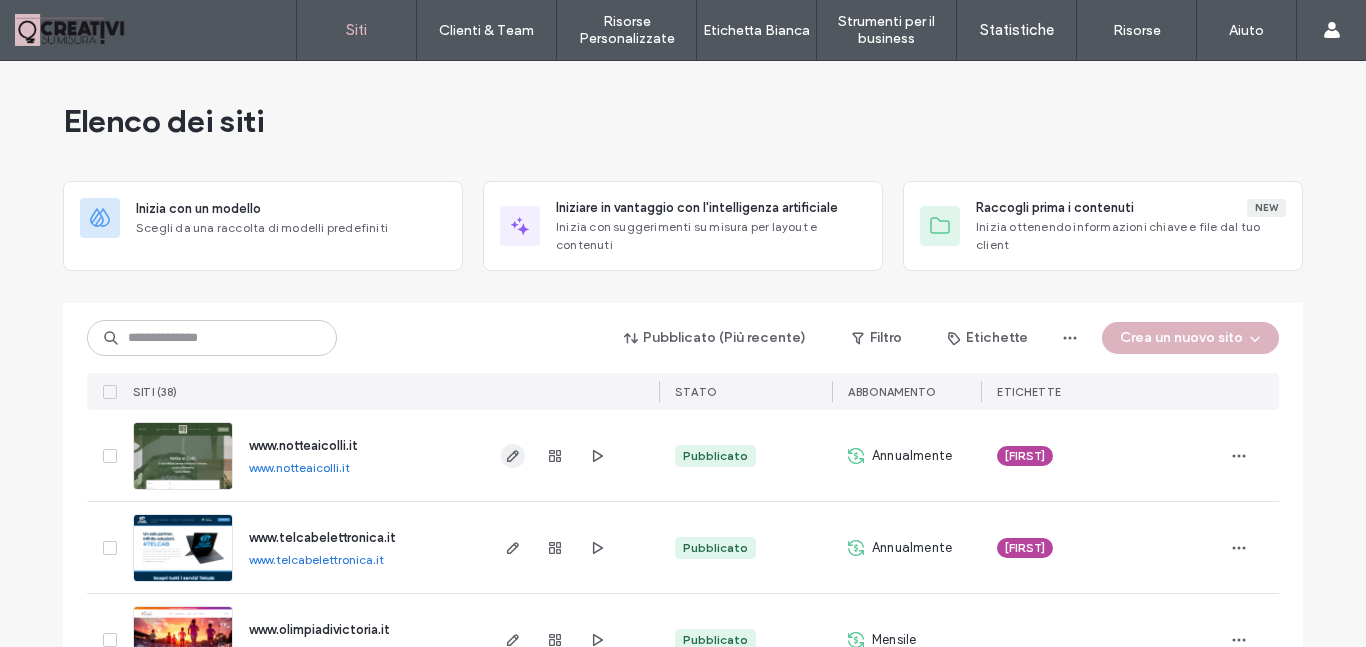click 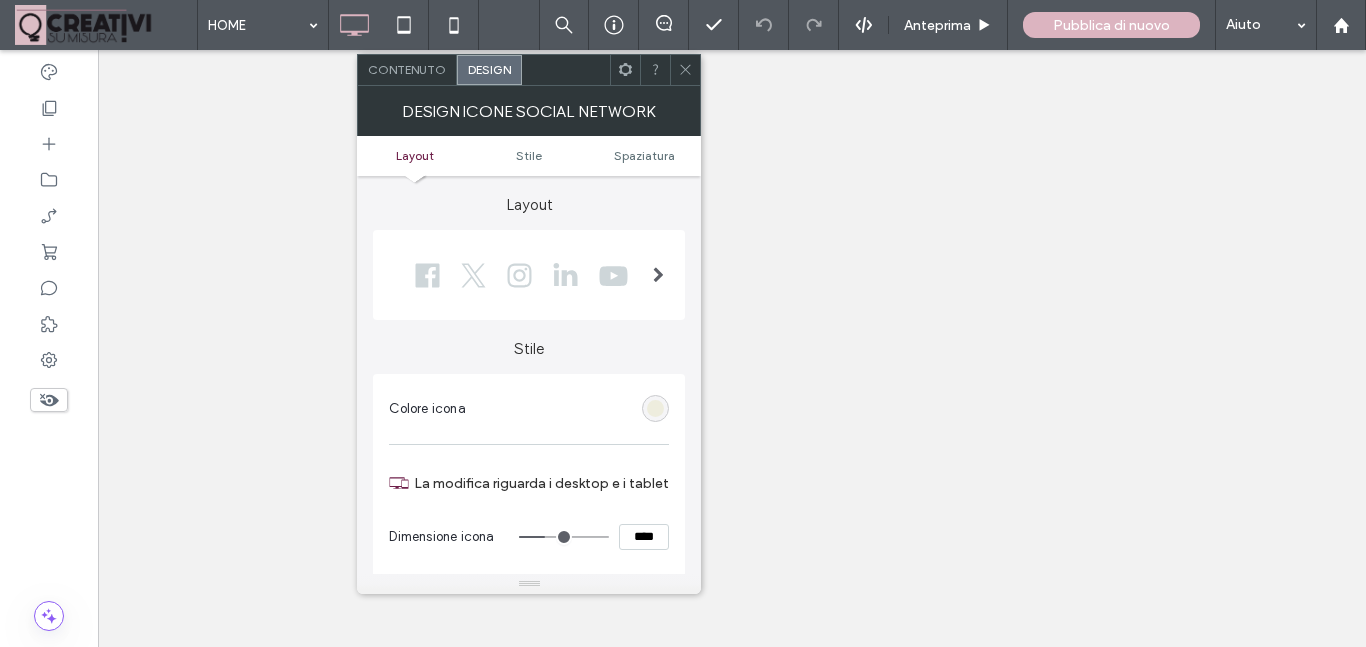 scroll, scrollTop: 0, scrollLeft: 0, axis: both 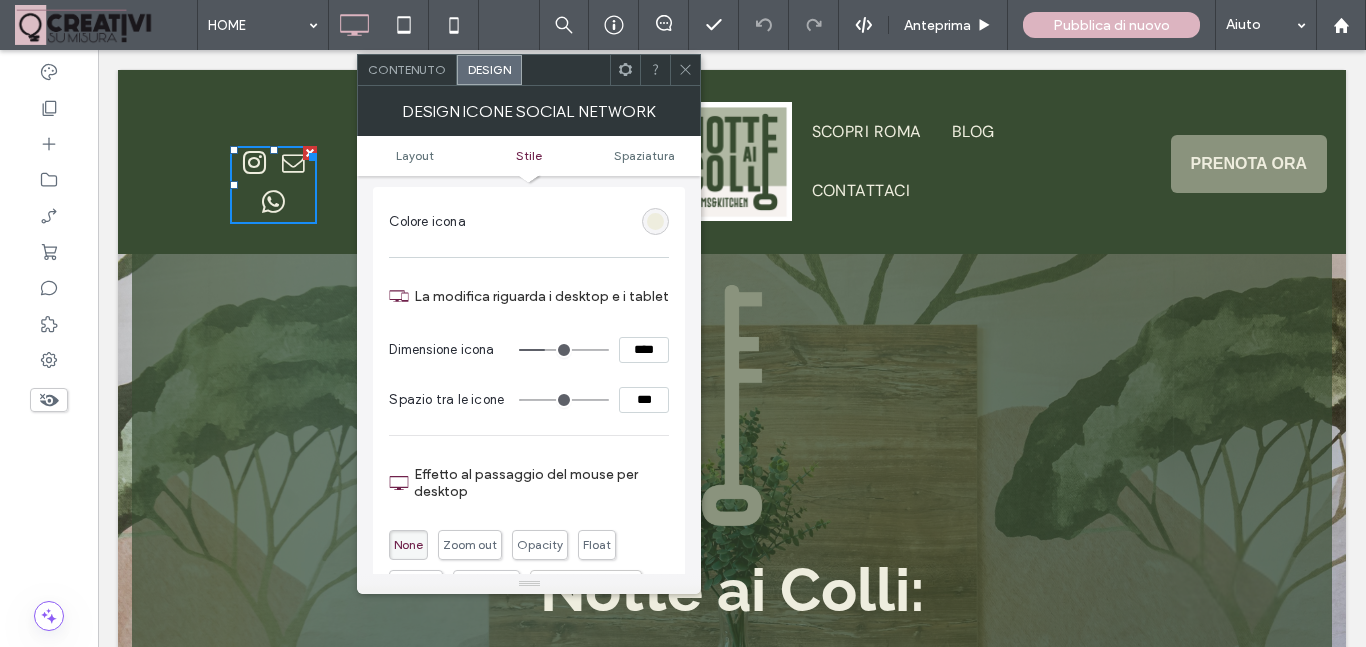 click on "****" at bounding box center [644, 350] 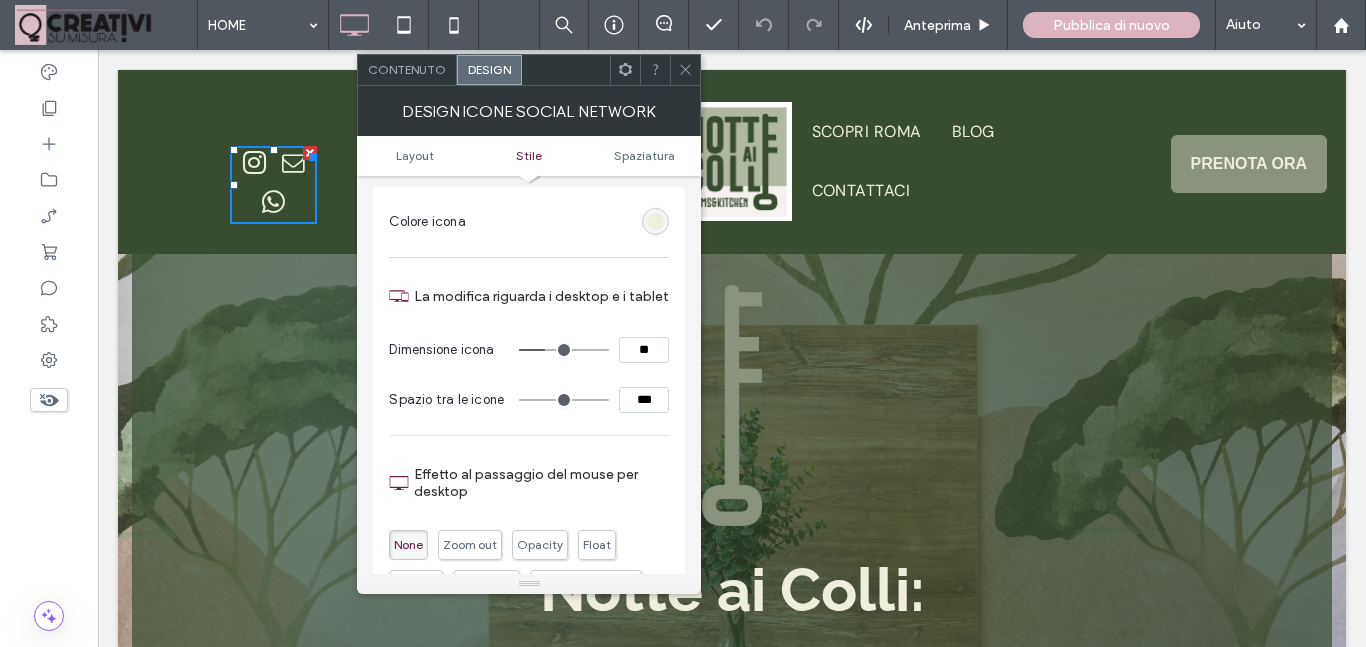 type on "****" 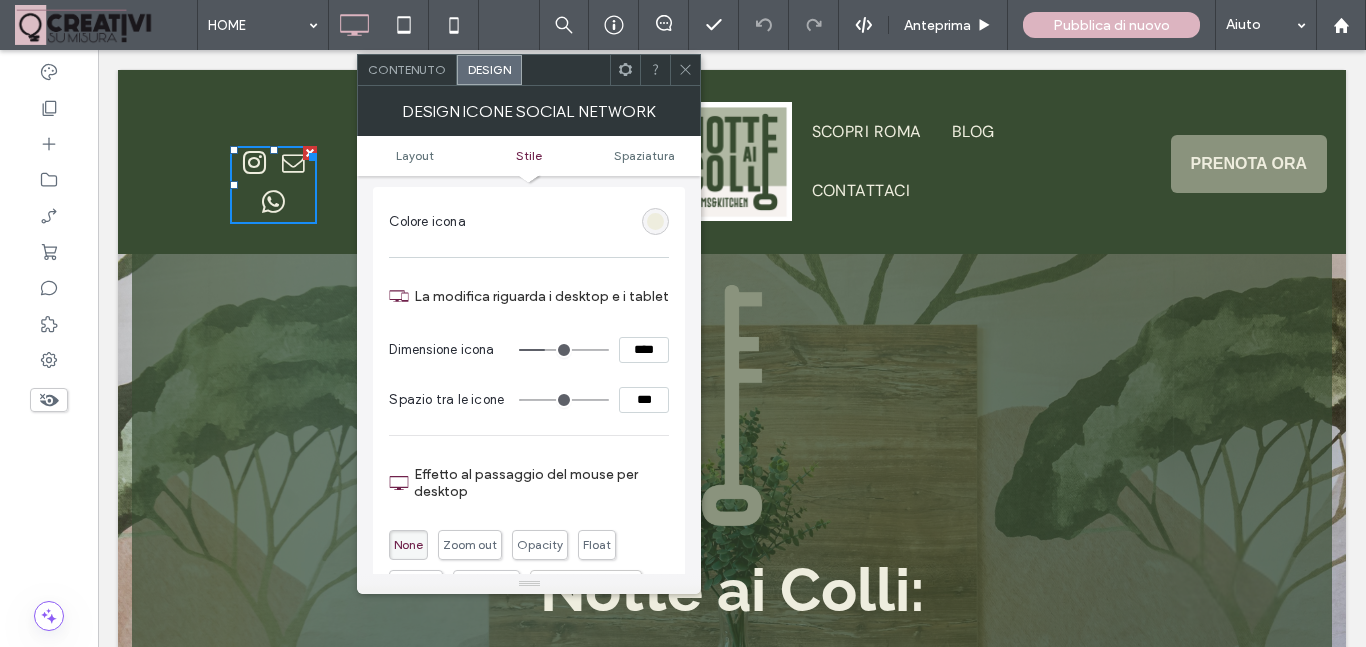 type on "**" 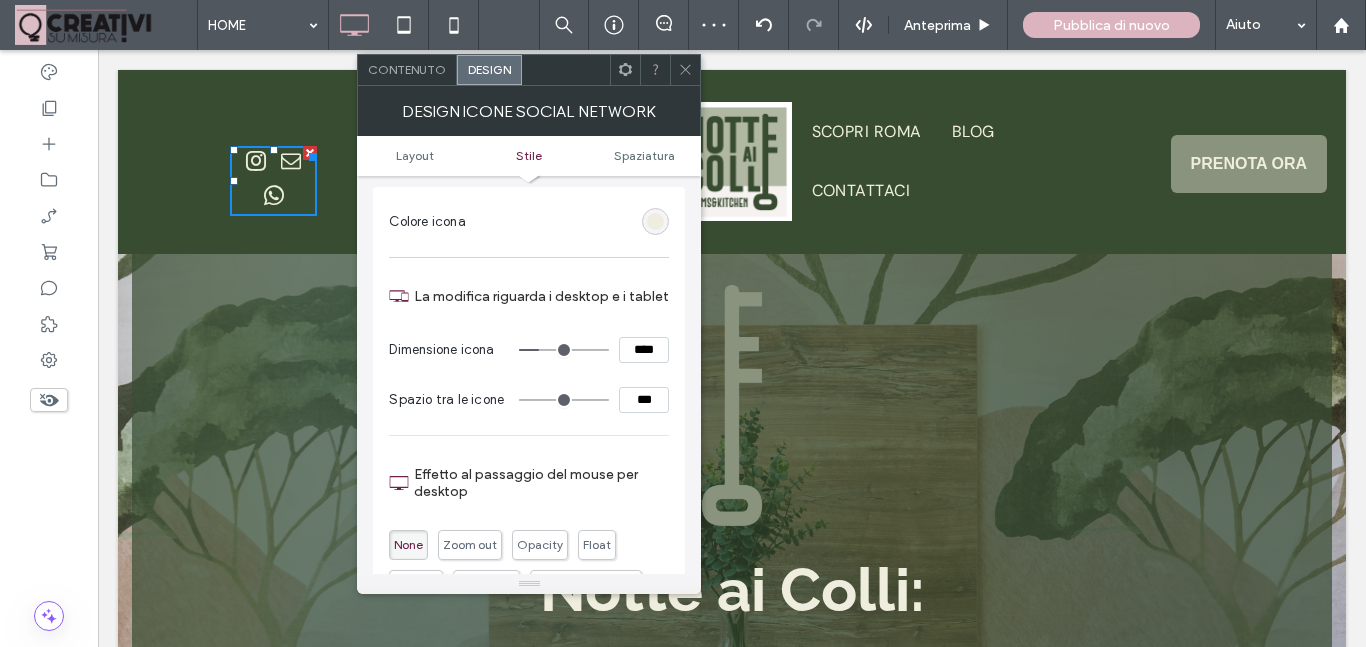 click 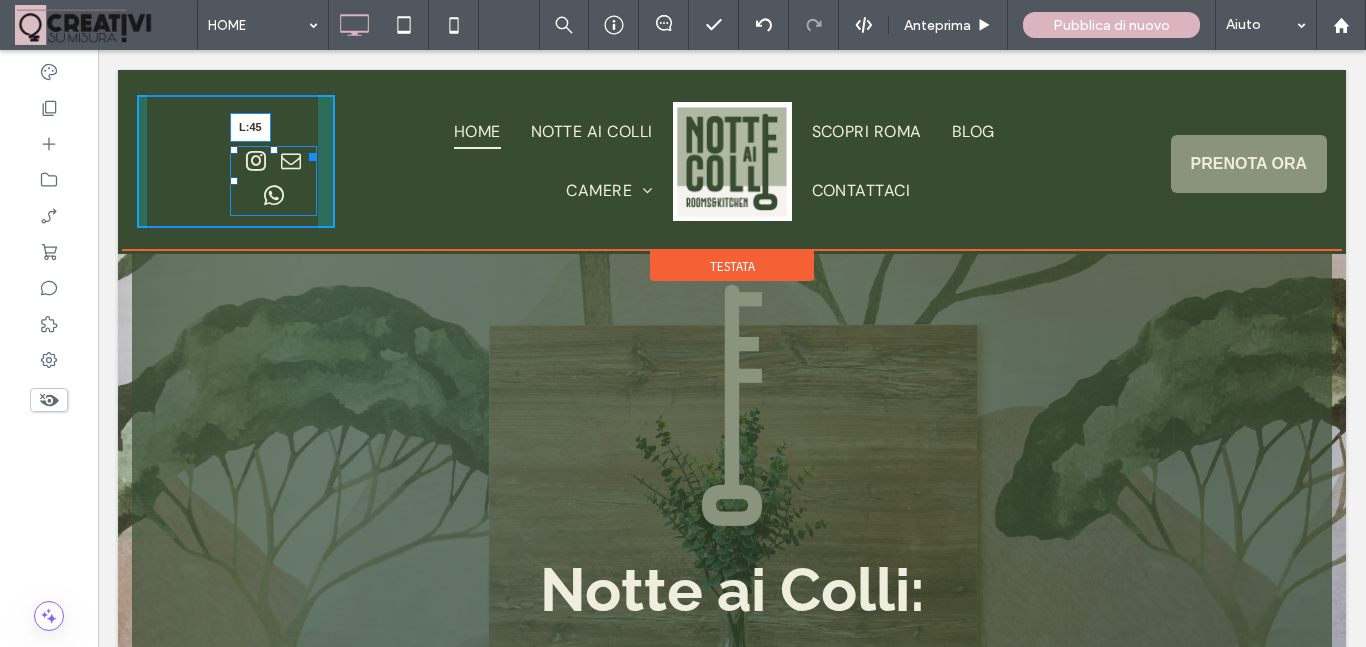 drag, startPoint x: 237, startPoint y: 182, endPoint x: 199, endPoint y: 189, distance: 38.63936 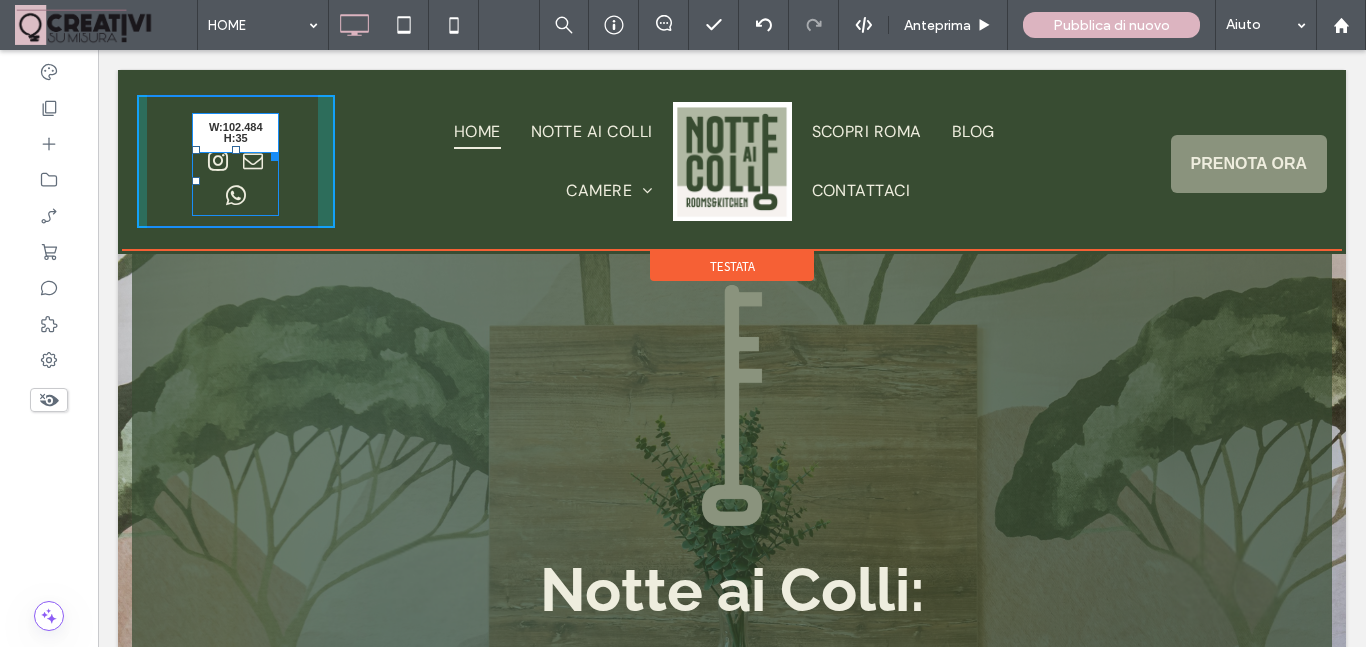 drag, startPoint x: 274, startPoint y: 152, endPoint x: 288, endPoint y: 148, distance: 14.56022 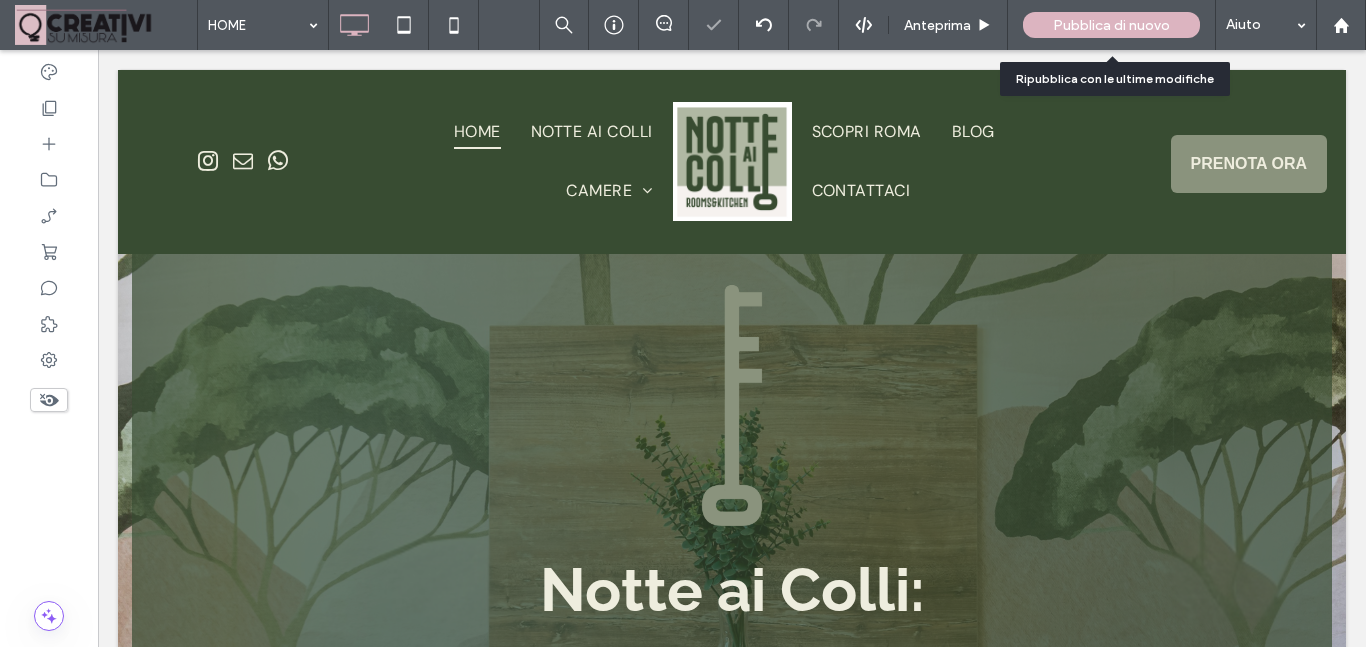 click on "Pubblica di nuovo" at bounding box center (1111, 25) 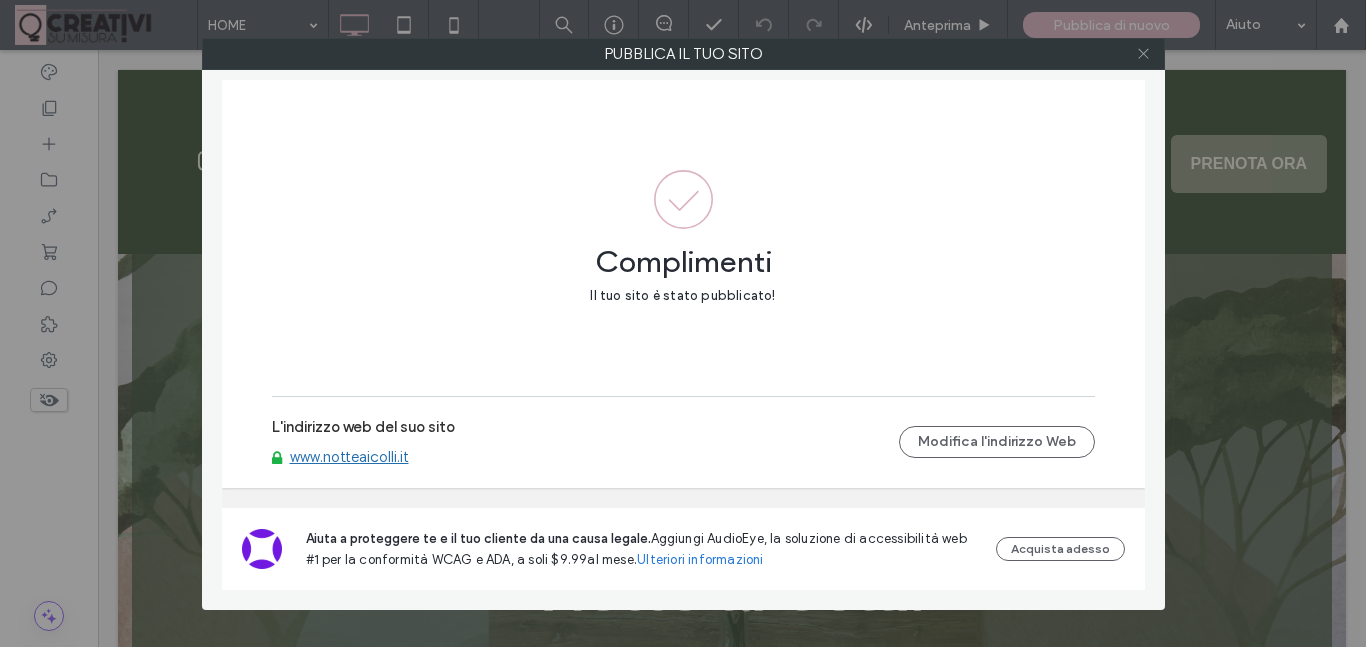 click 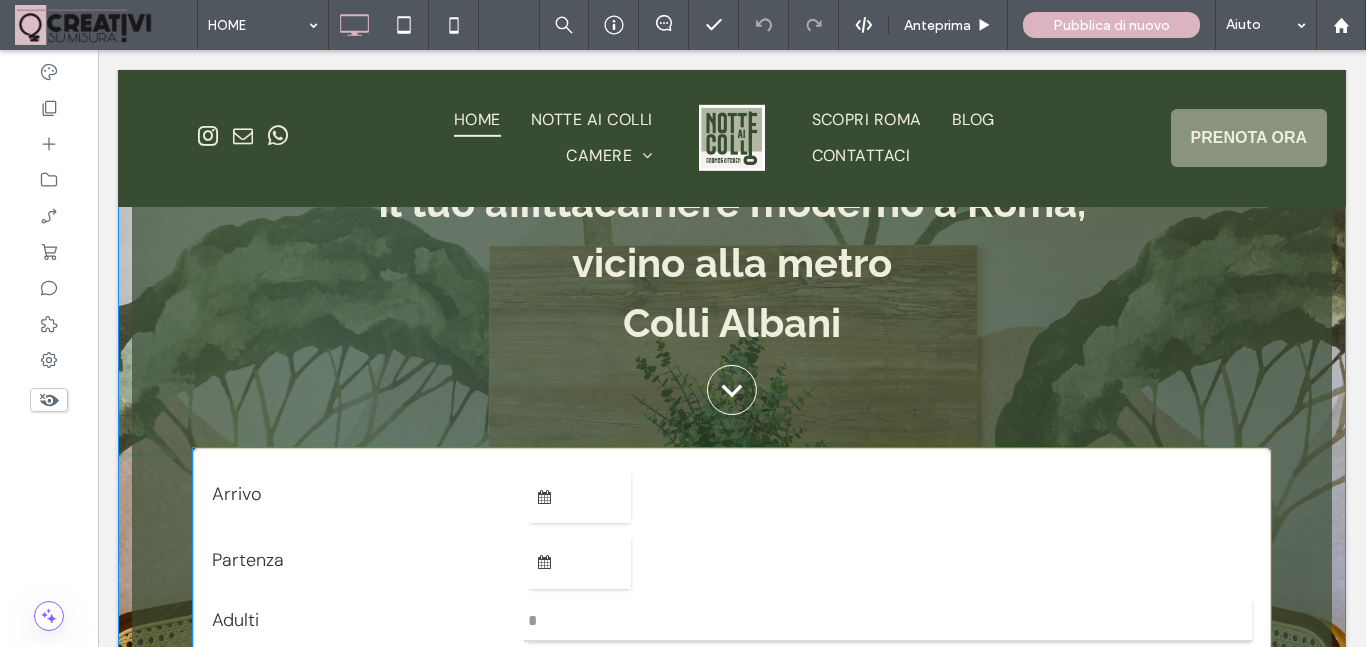 scroll, scrollTop: 730, scrollLeft: 0, axis: vertical 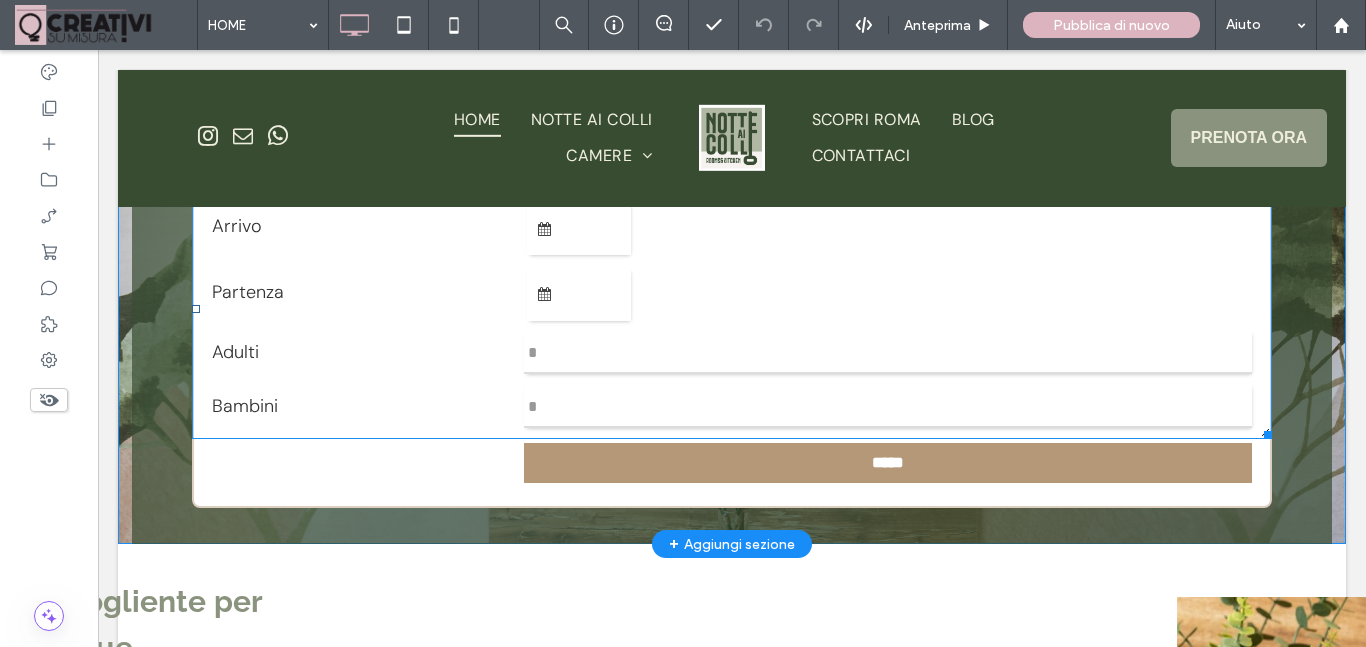 click at bounding box center [192, 179] 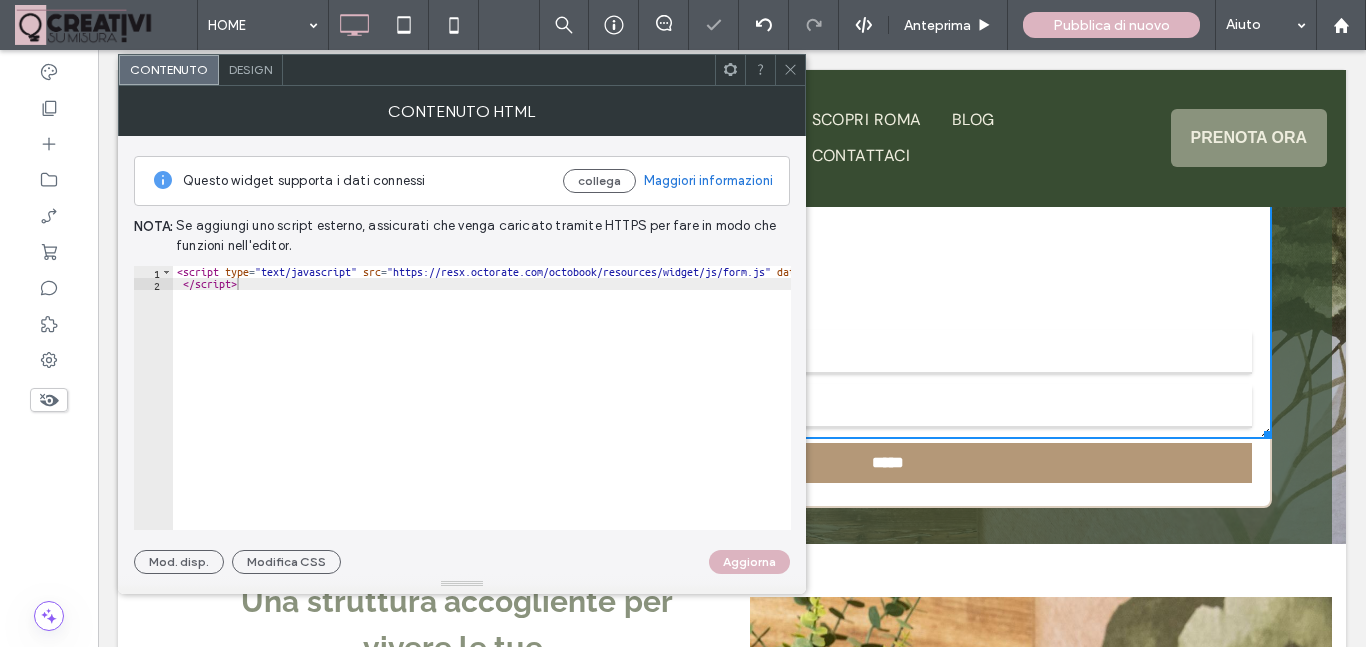 click 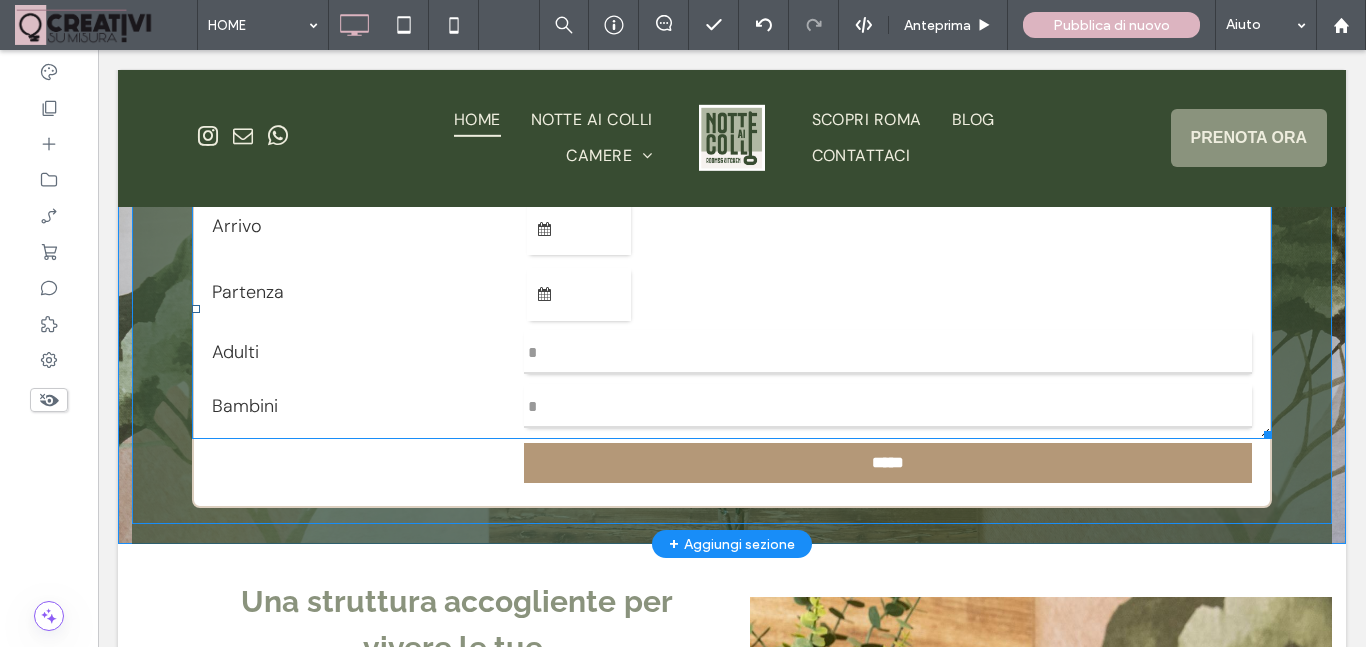 click at bounding box center [368, 463] 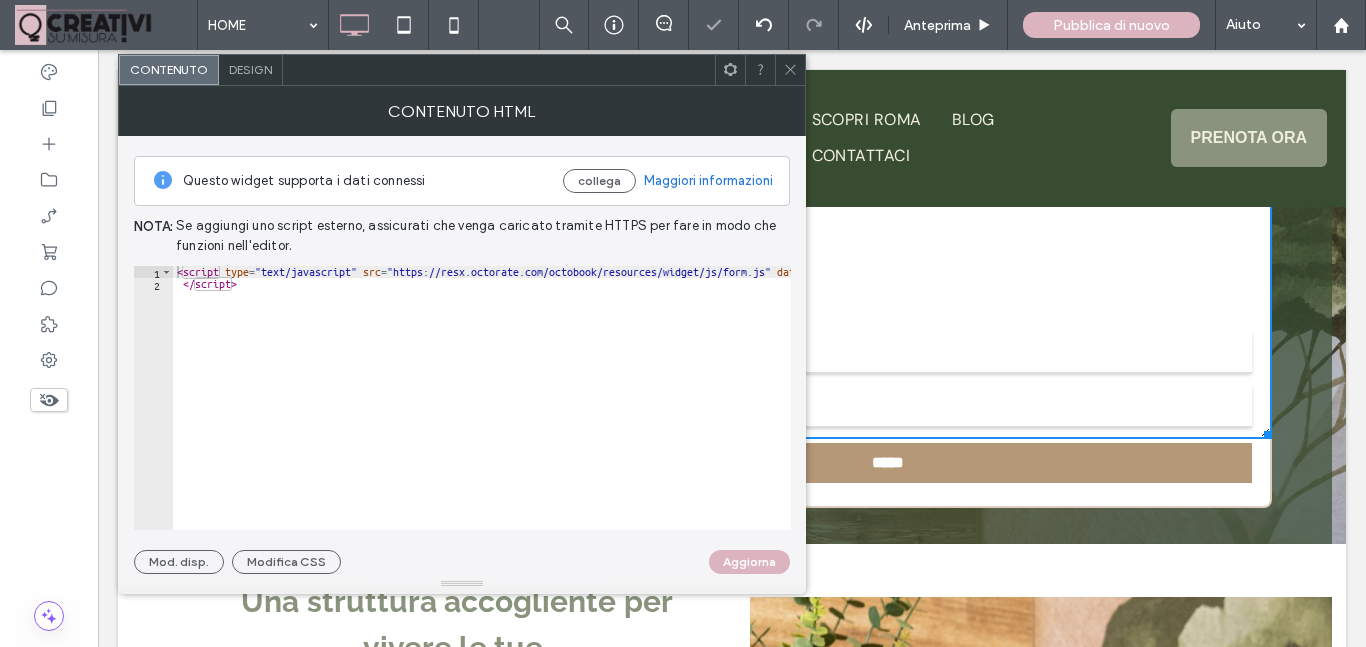 click on "Design" at bounding box center [250, 69] 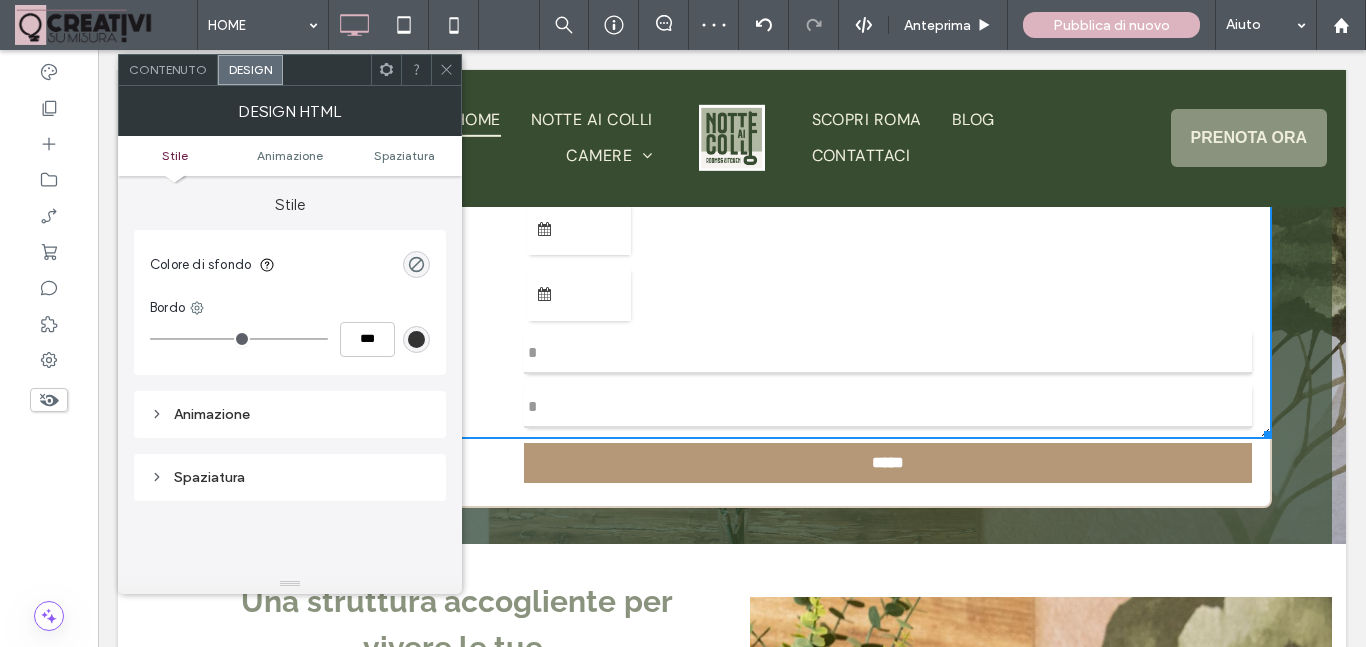 click on "Stile Animazione Spaziatura" at bounding box center [290, 156] 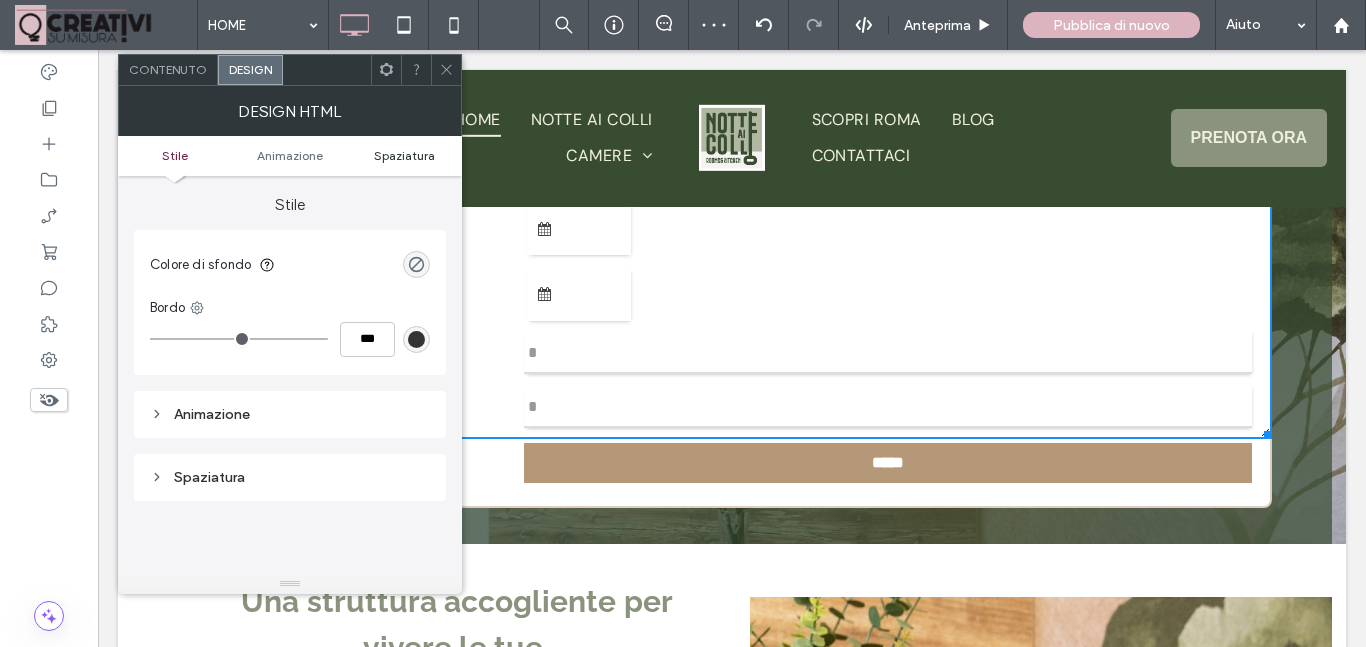 click on "Spaziatura" at bounding box center (404, 155) 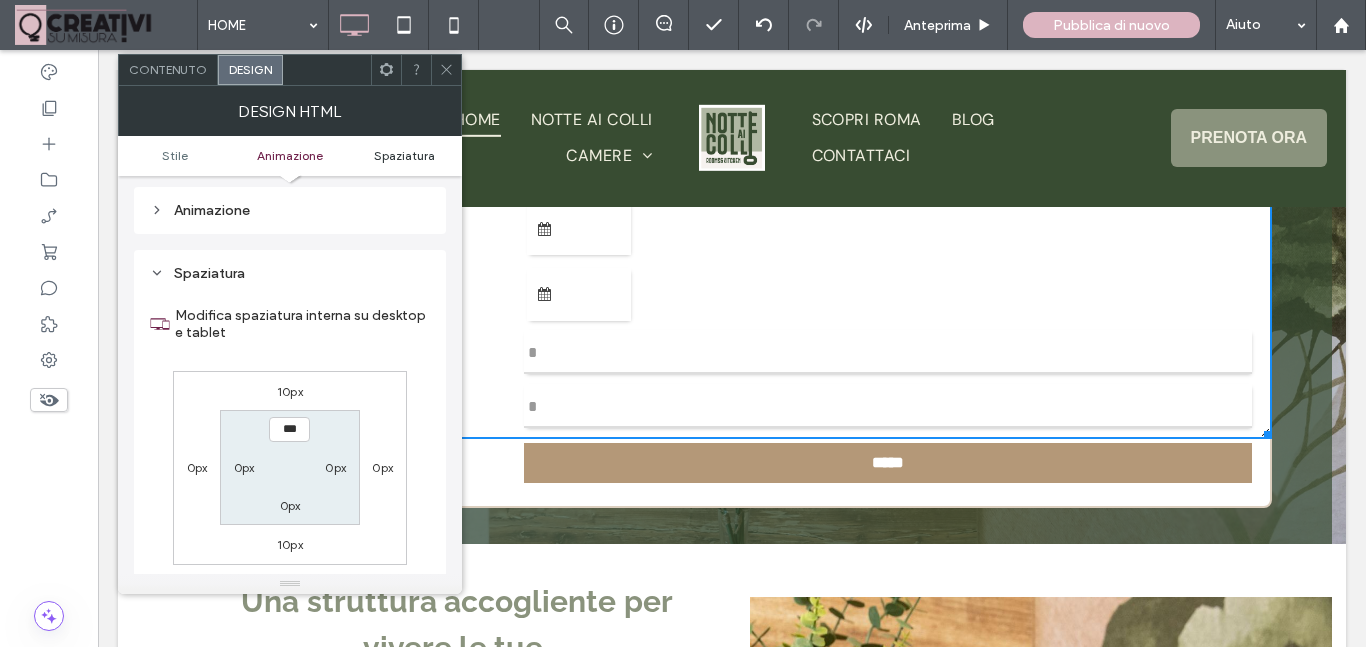 scroll, scrollTop: 262, scrollLeft: 0, axis: vertical 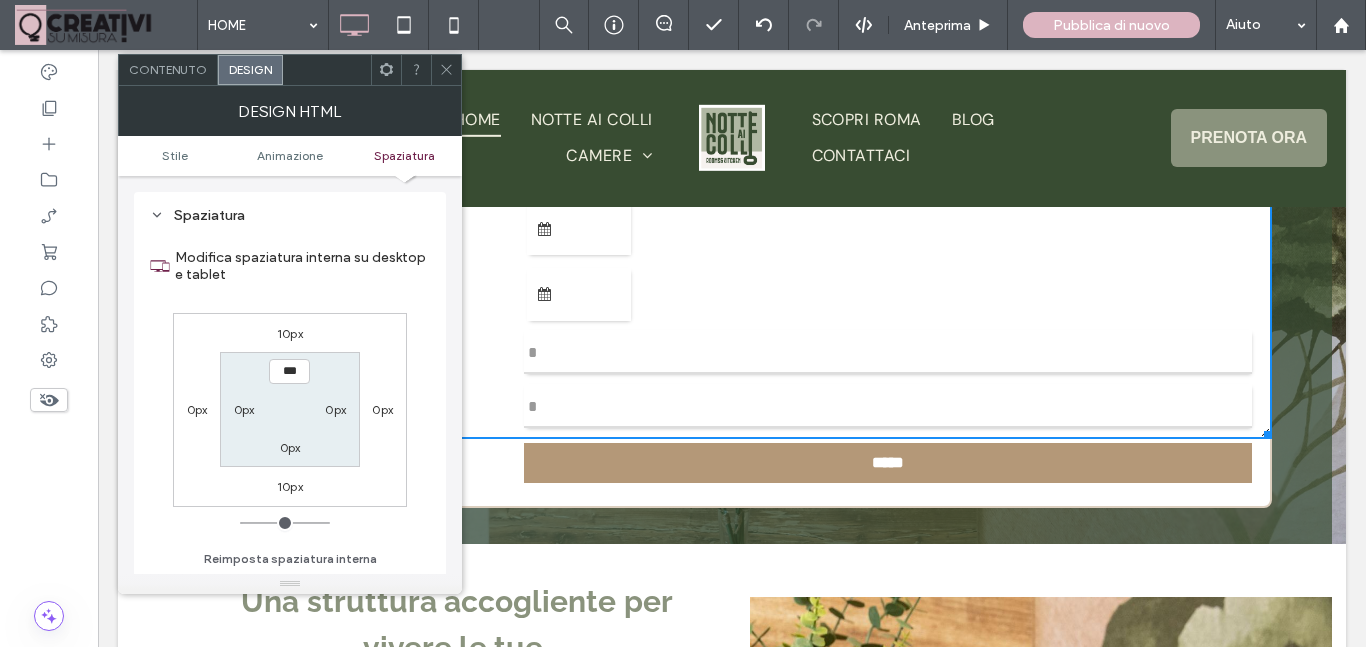 click on "10px" at bounding box center (290, 486) 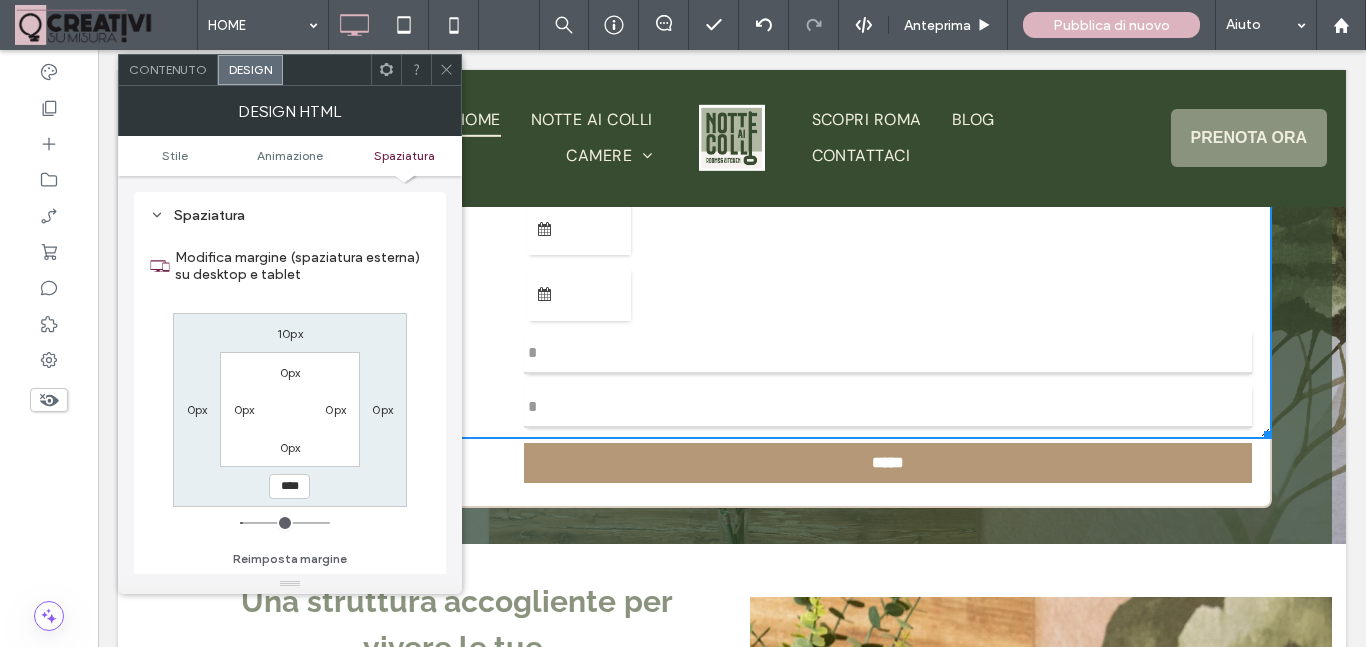 type on "**" 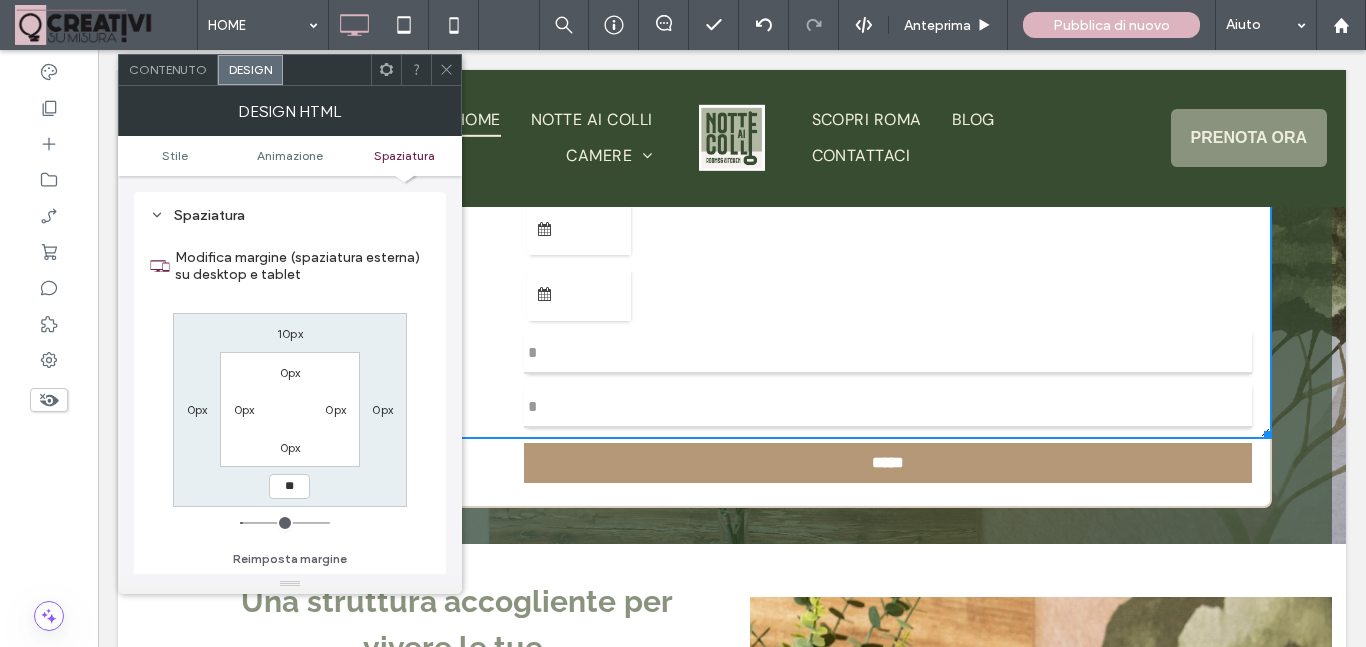 type on "**" 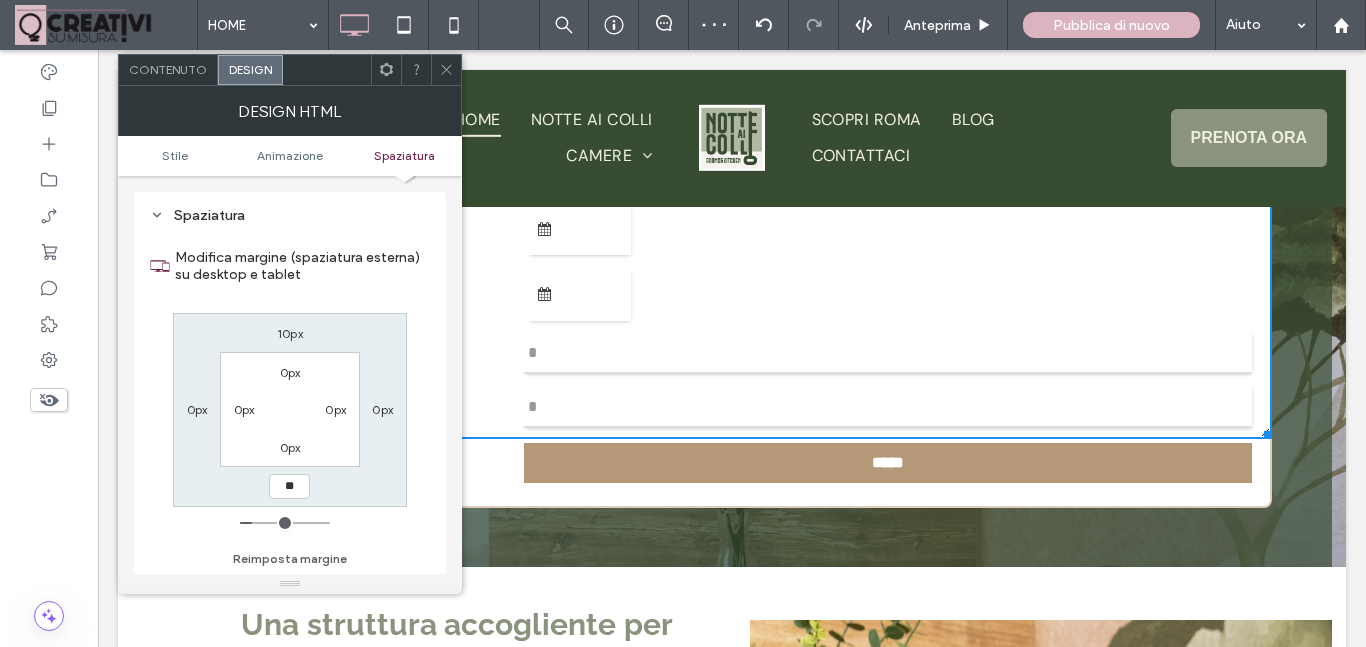 type on "*" 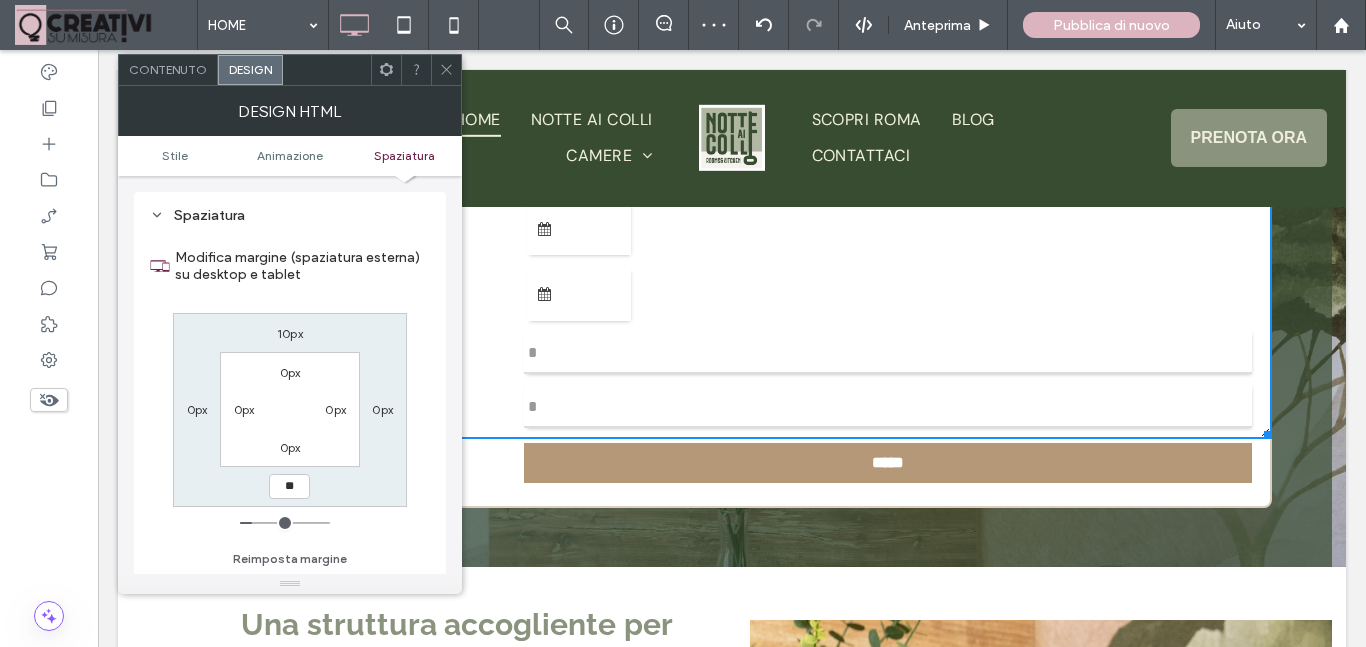 type on "**" 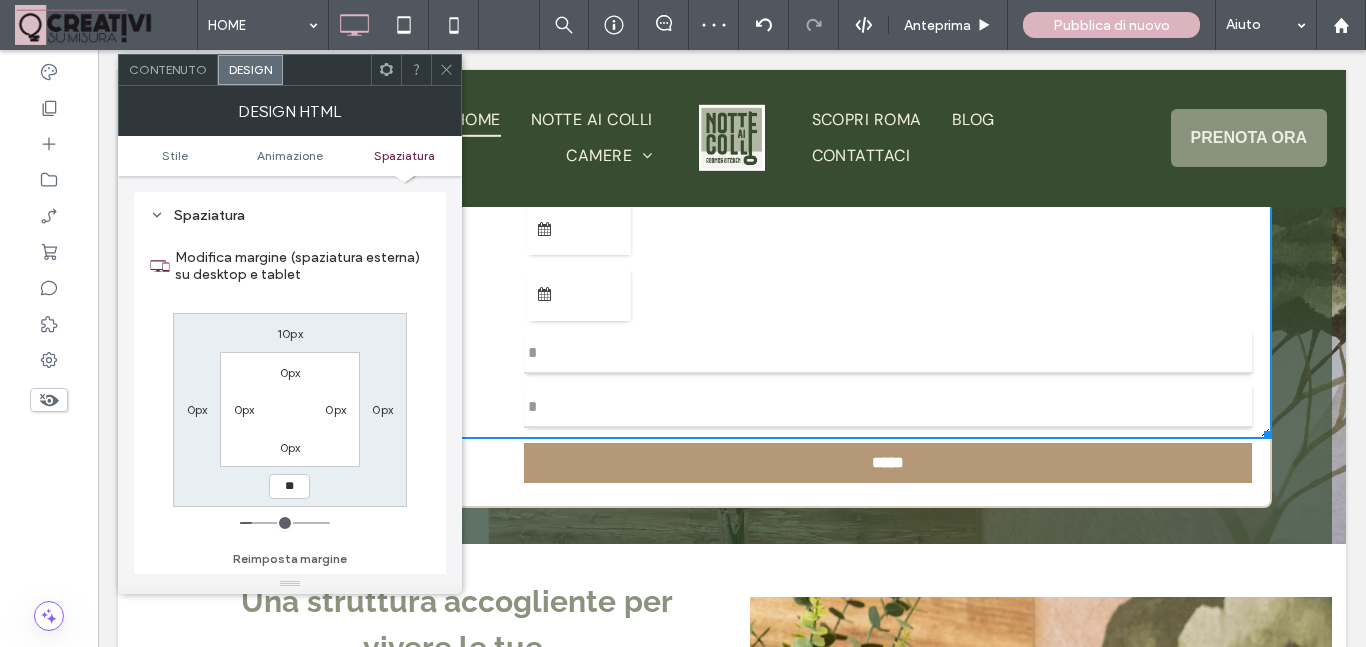 type on "**" 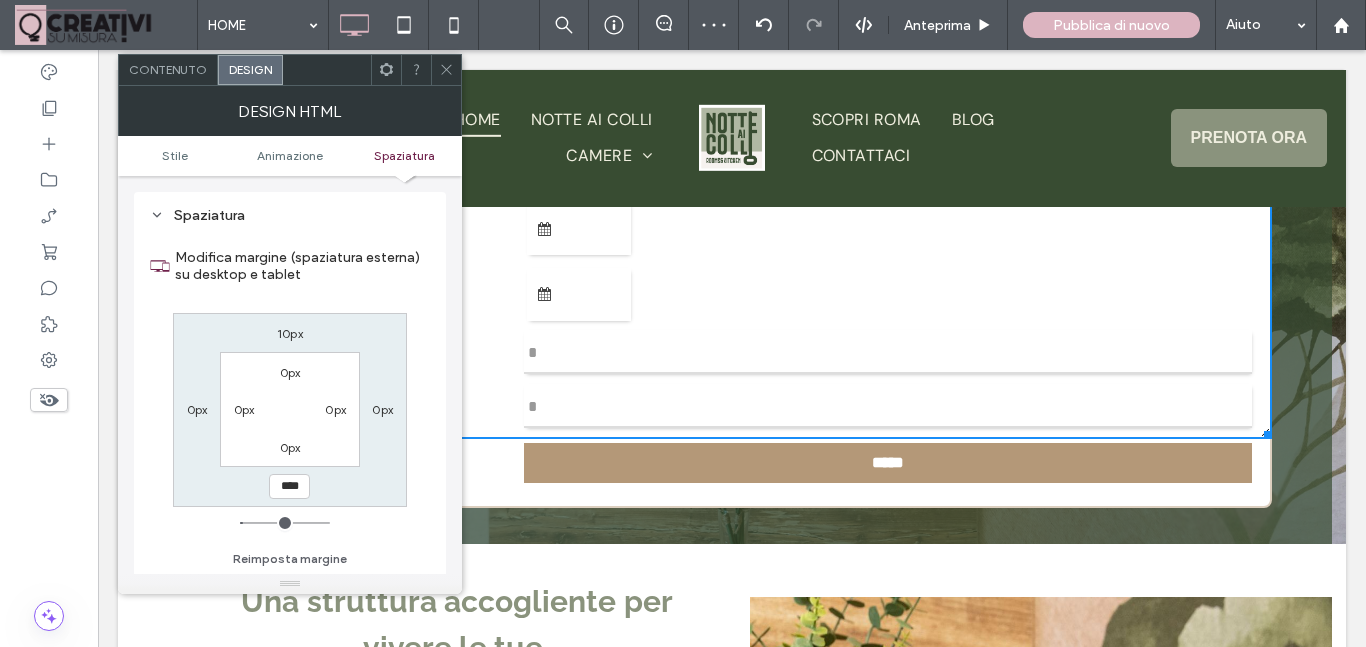 click at bounding box center (446, 70) 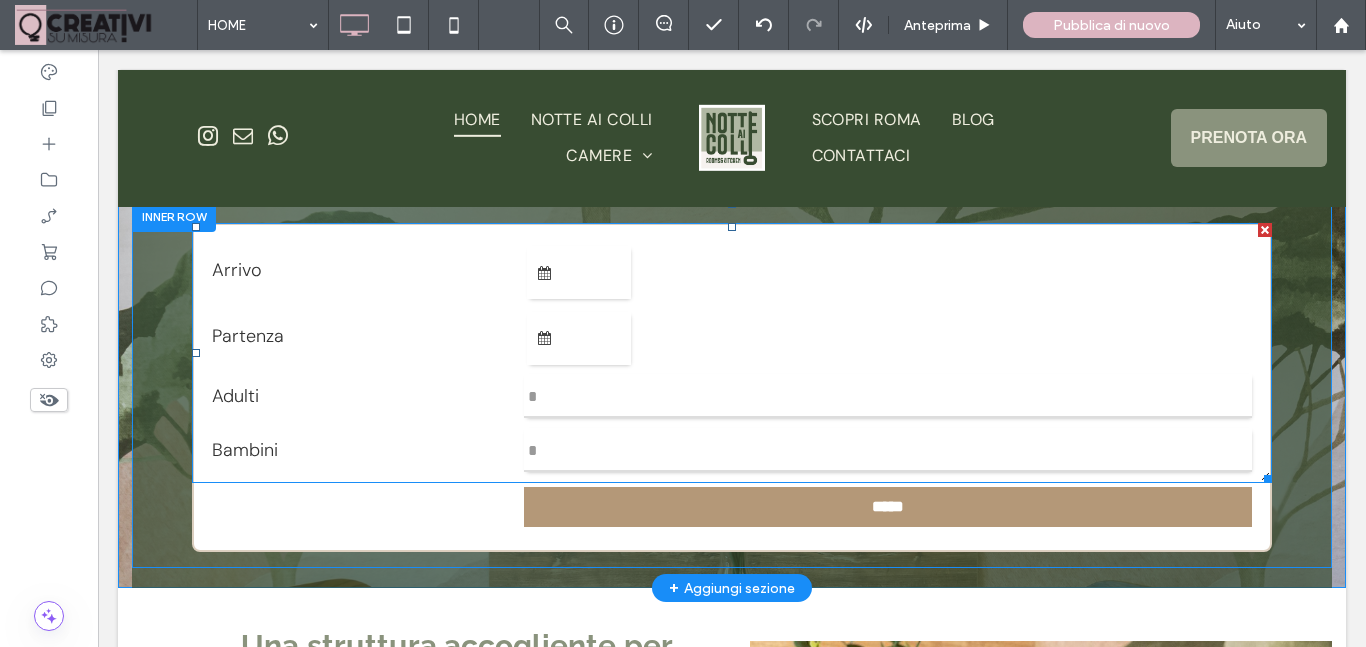 scroll, scrollTop: 693, scrollLeft: 0, axis: vertical 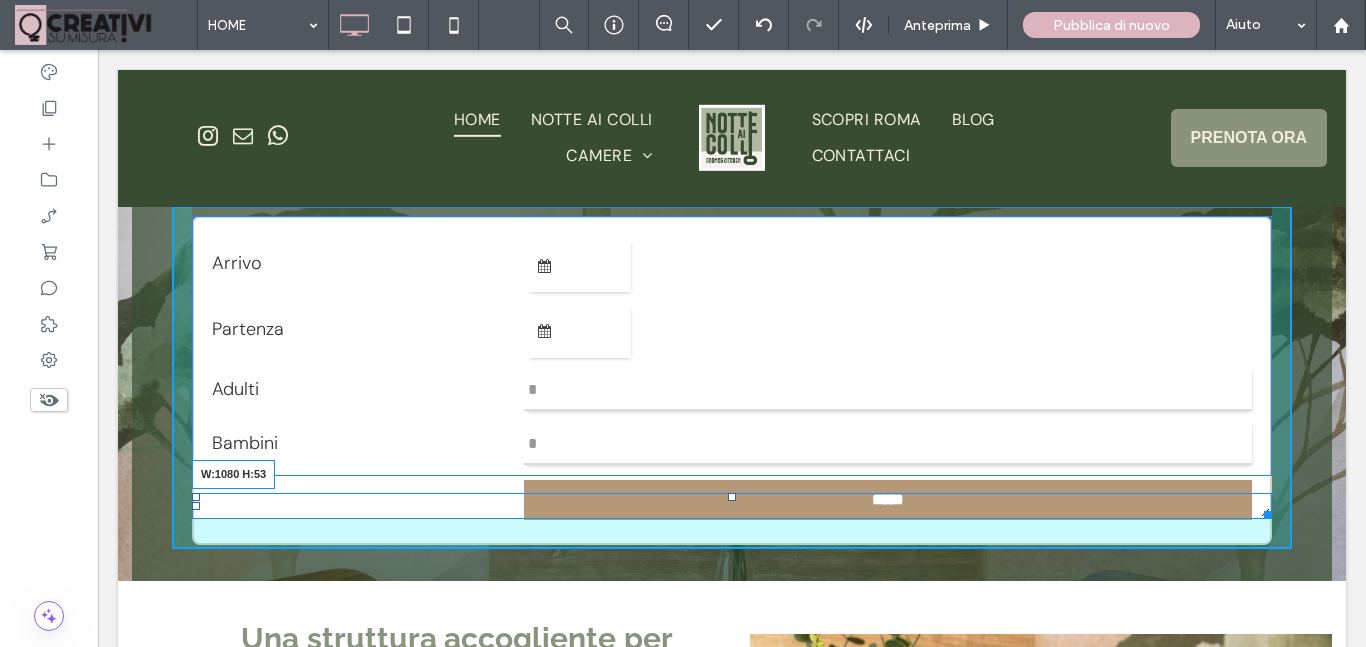 drag, startPoint x: 1264, startPoint y: 518, endPoint x: 1267, endPoint y: 545, distance: 27.166155 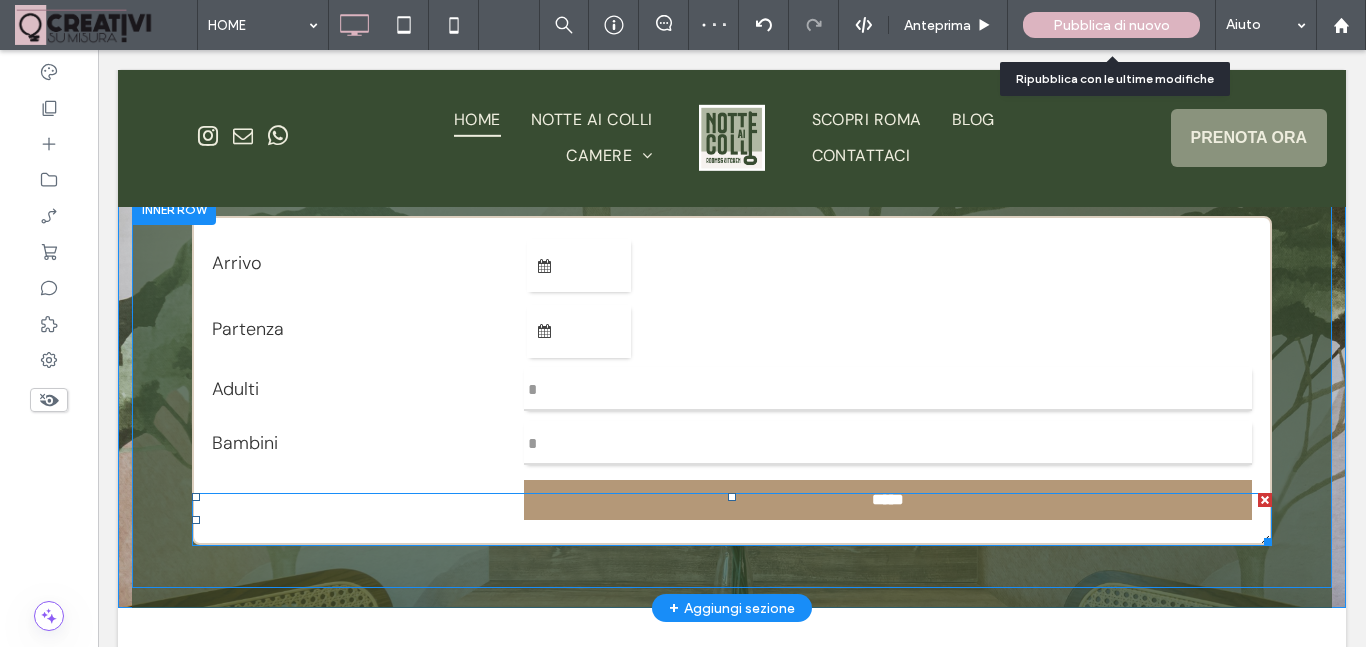 click on "Pubblica di nuovo" at bounding box center [1111, 25] 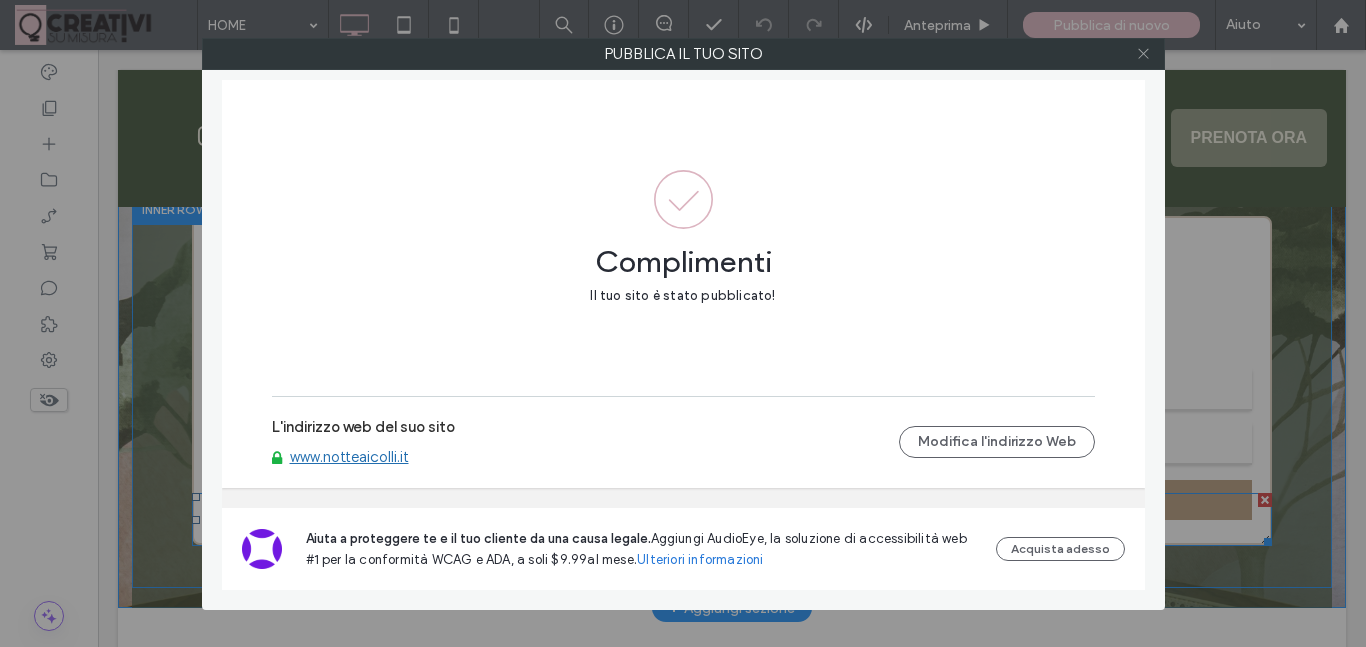 click 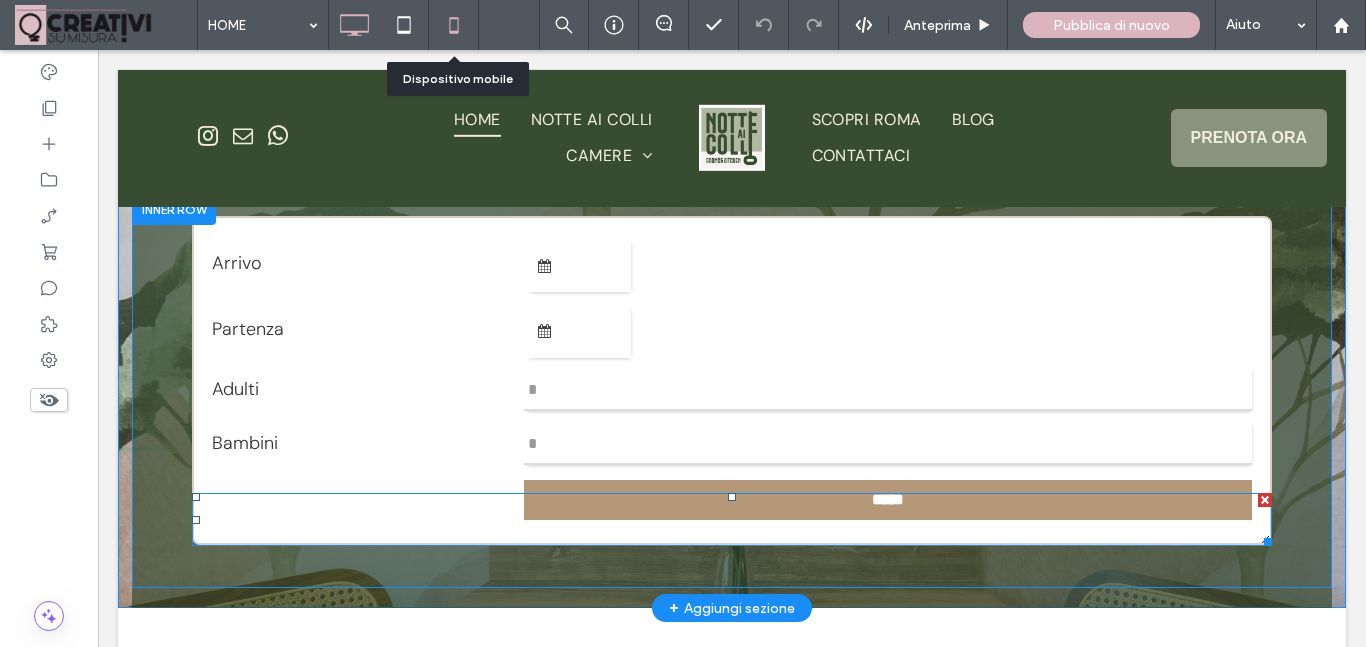 click 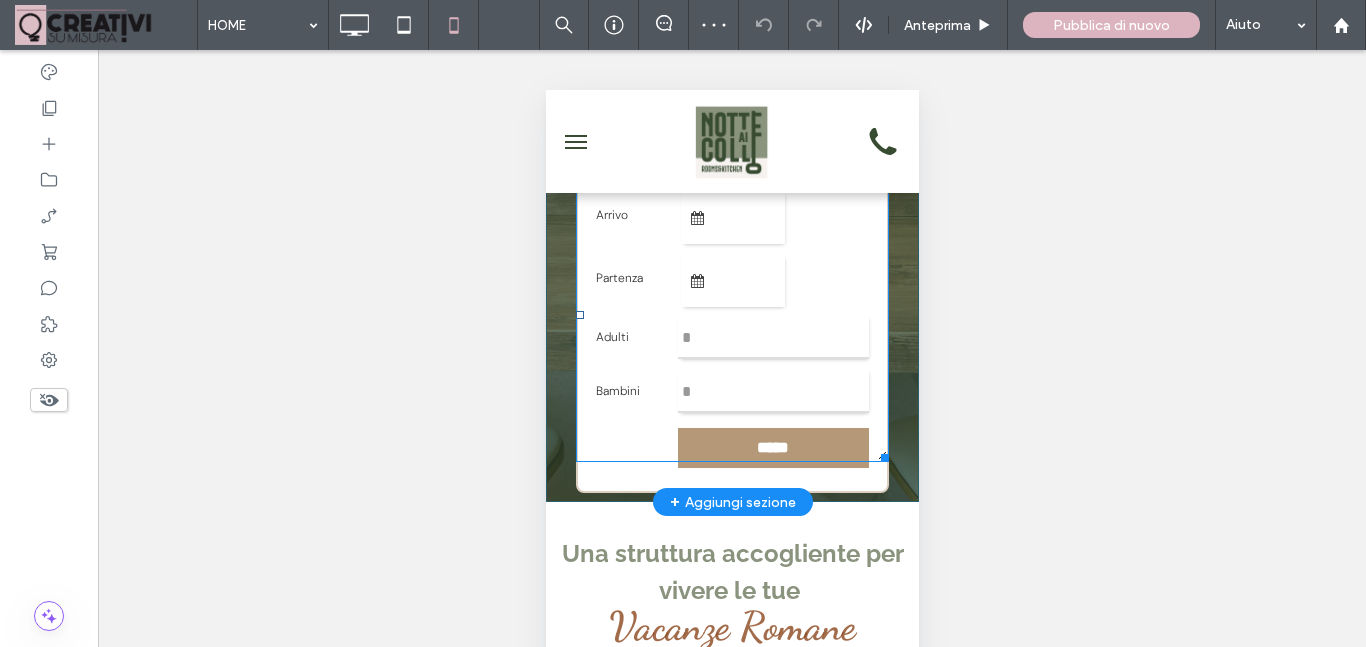 scroll, scrollTop: 698, scrollLeft: 0, axis: vertical 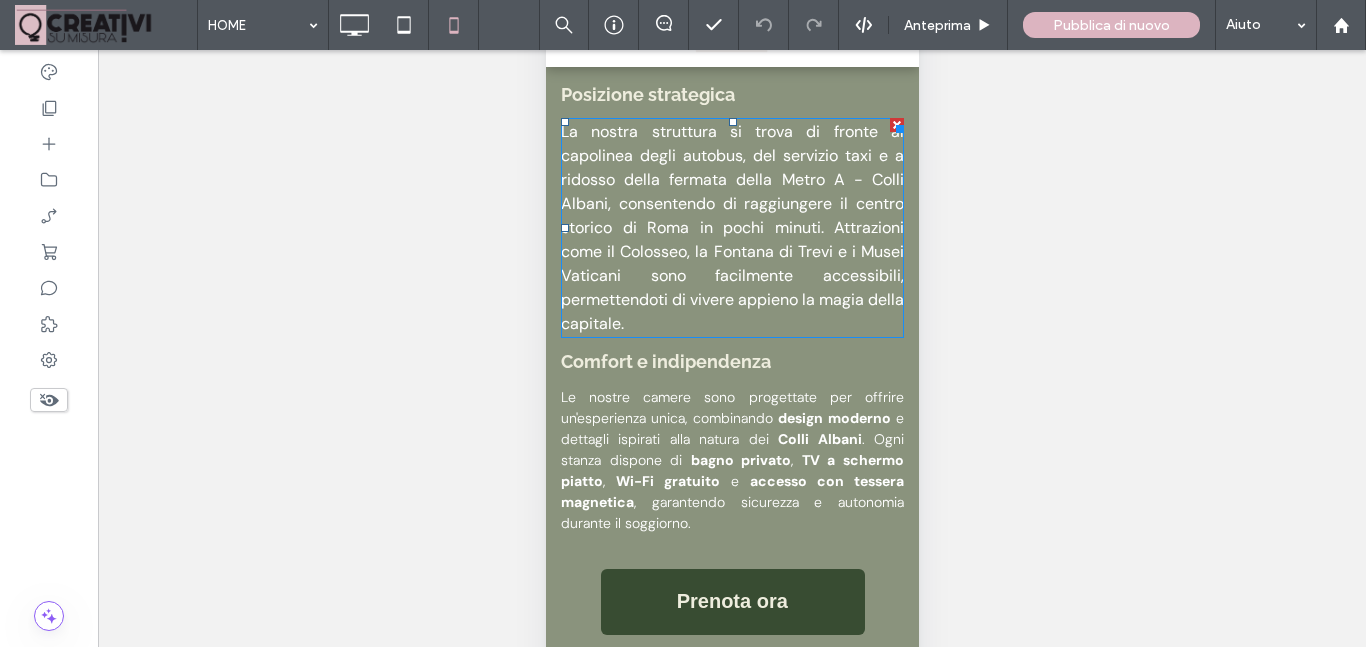 click on "sono facilmente accessibili, permettendoti di vivere appieno la magia della capitale.​" at bounding box center (731, 299) 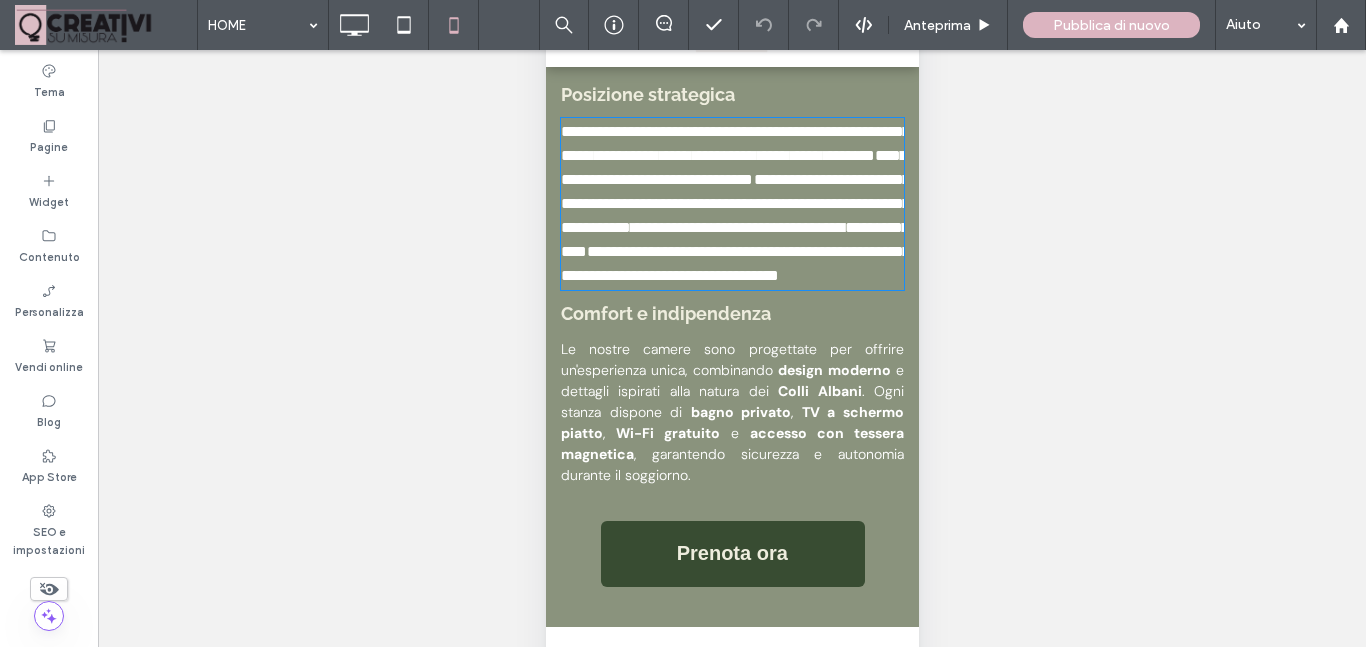 type on "*******" 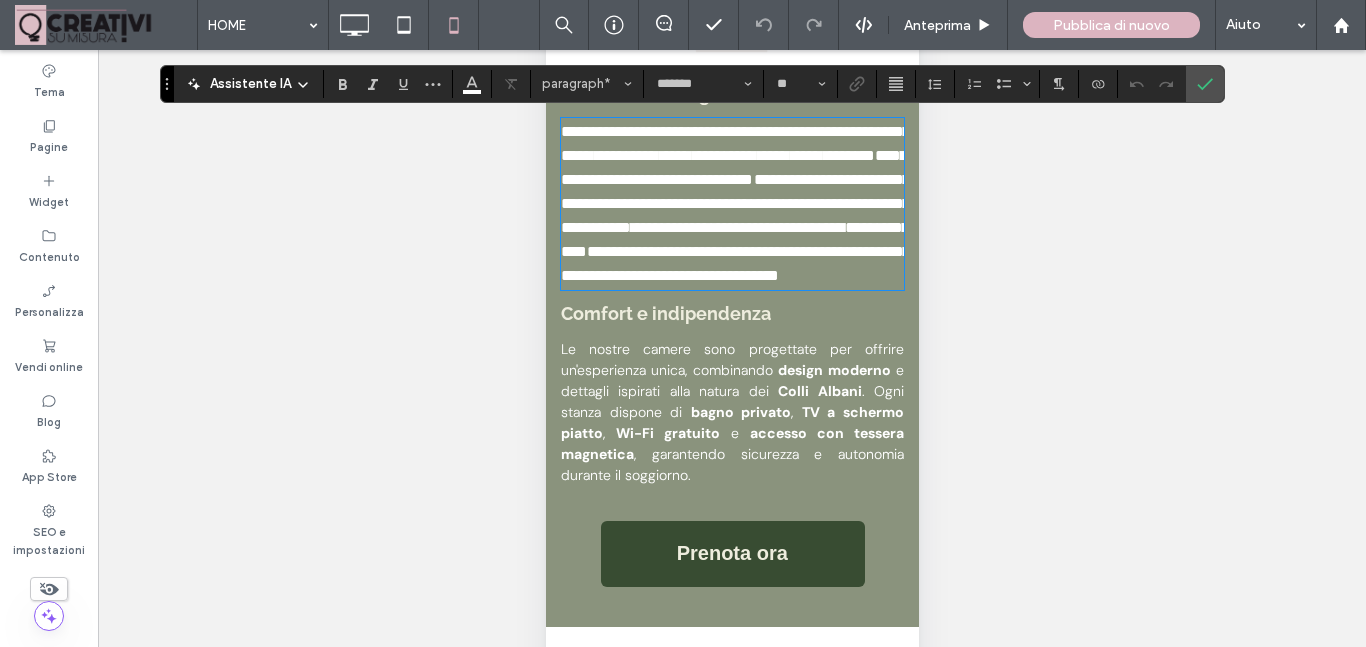 click on "Le nostre camere sono progettate per offrire un'esperienza unica, combinando" at bounding box center (731, 359) 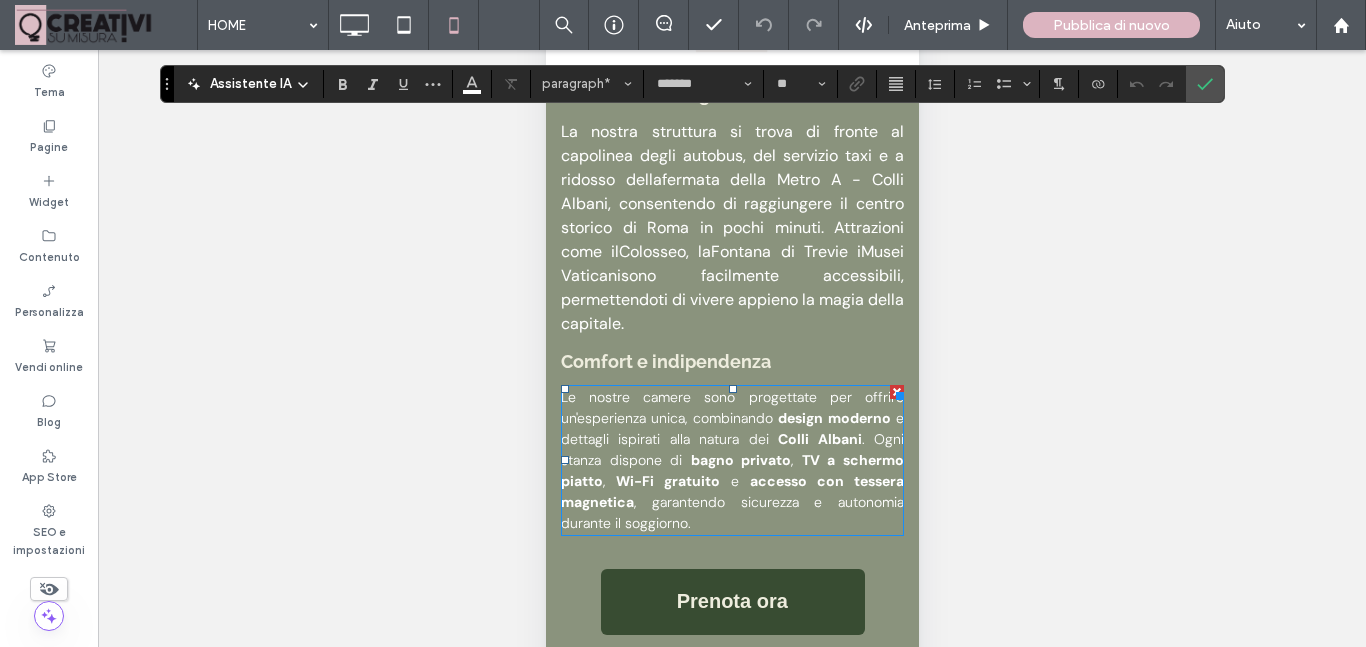 click on "Le nostre camere sono progettate per offrire un'esperienza unica, combinando" at bounding box center [731, 407] 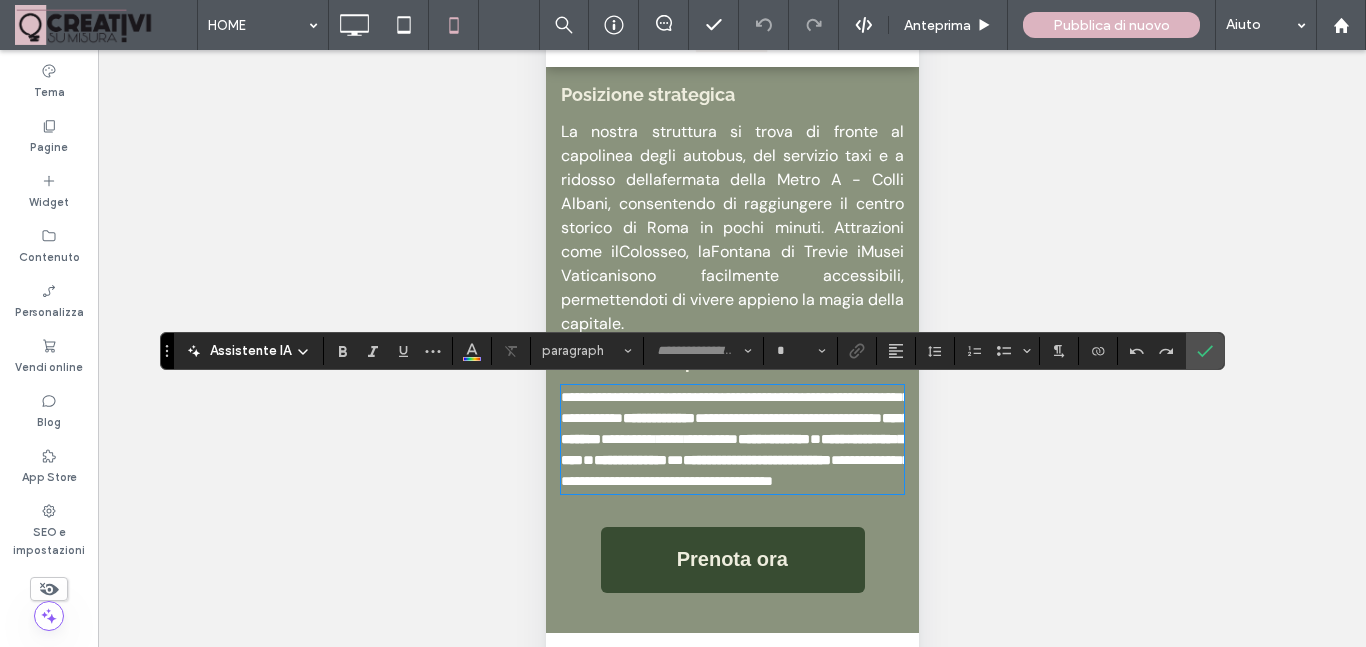 type on "*******" 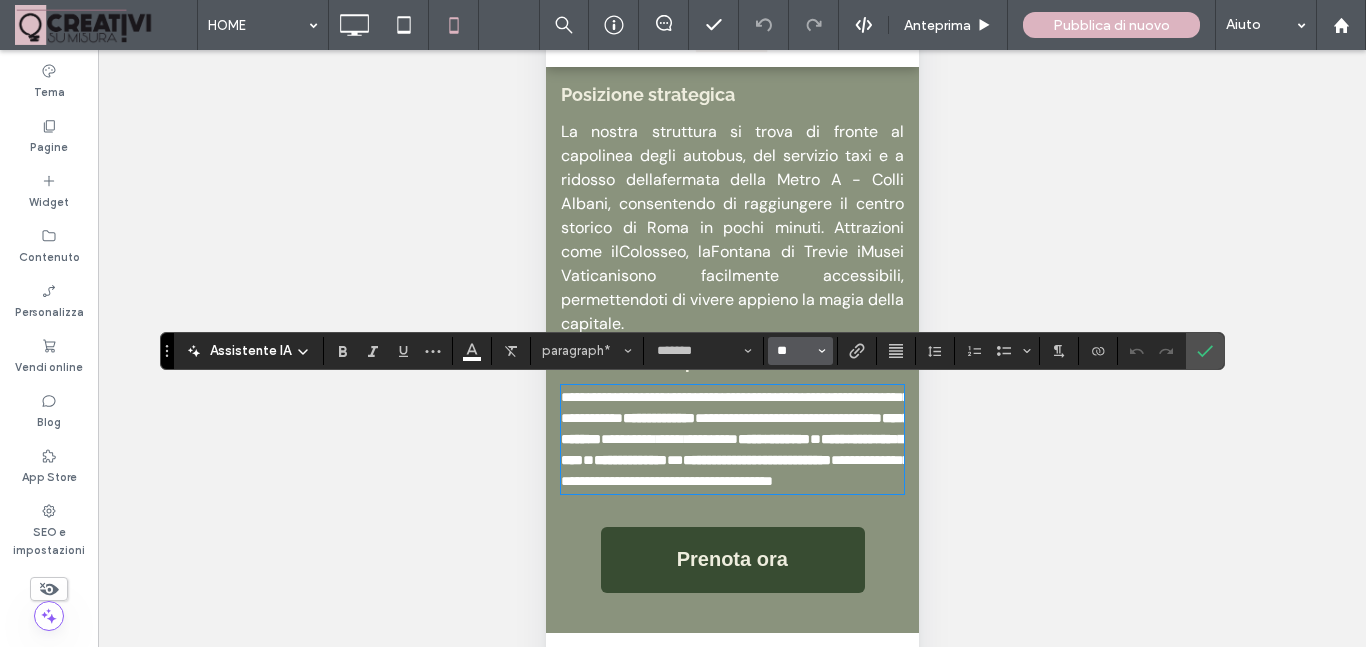 click on "**" at bounding box center [794, 351] 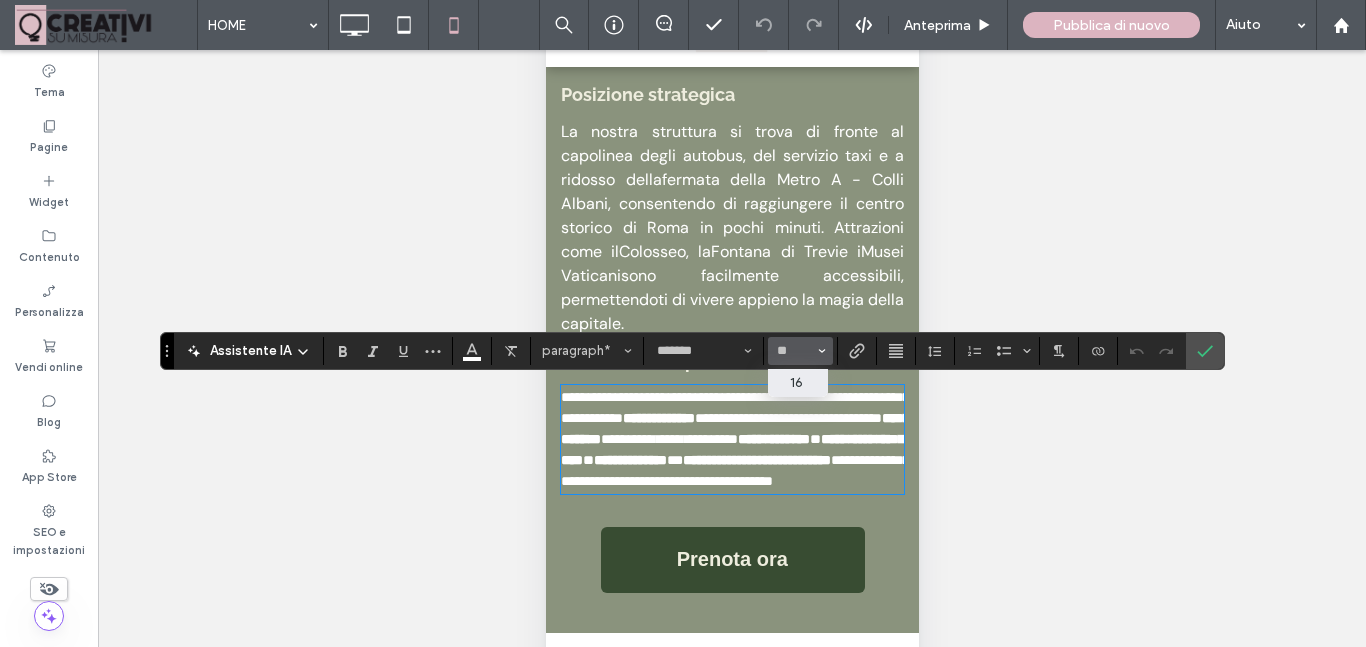 type on "**" 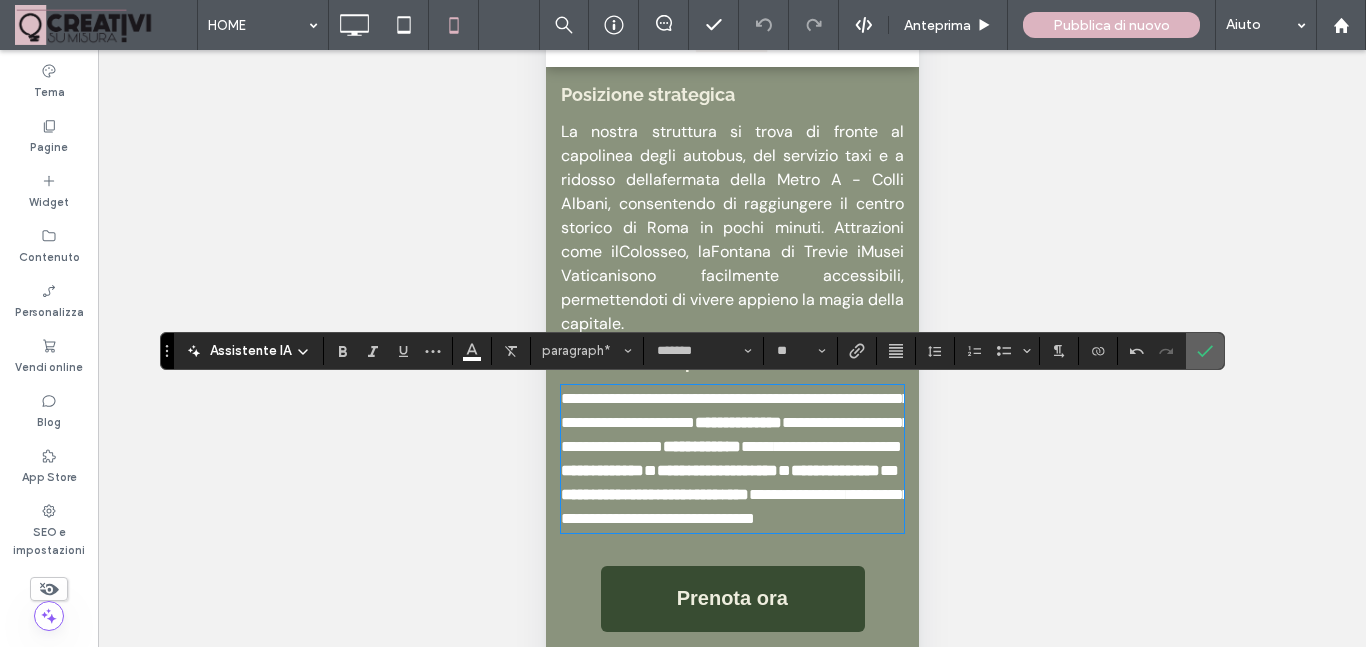 click at bounding box center (1205, 351) 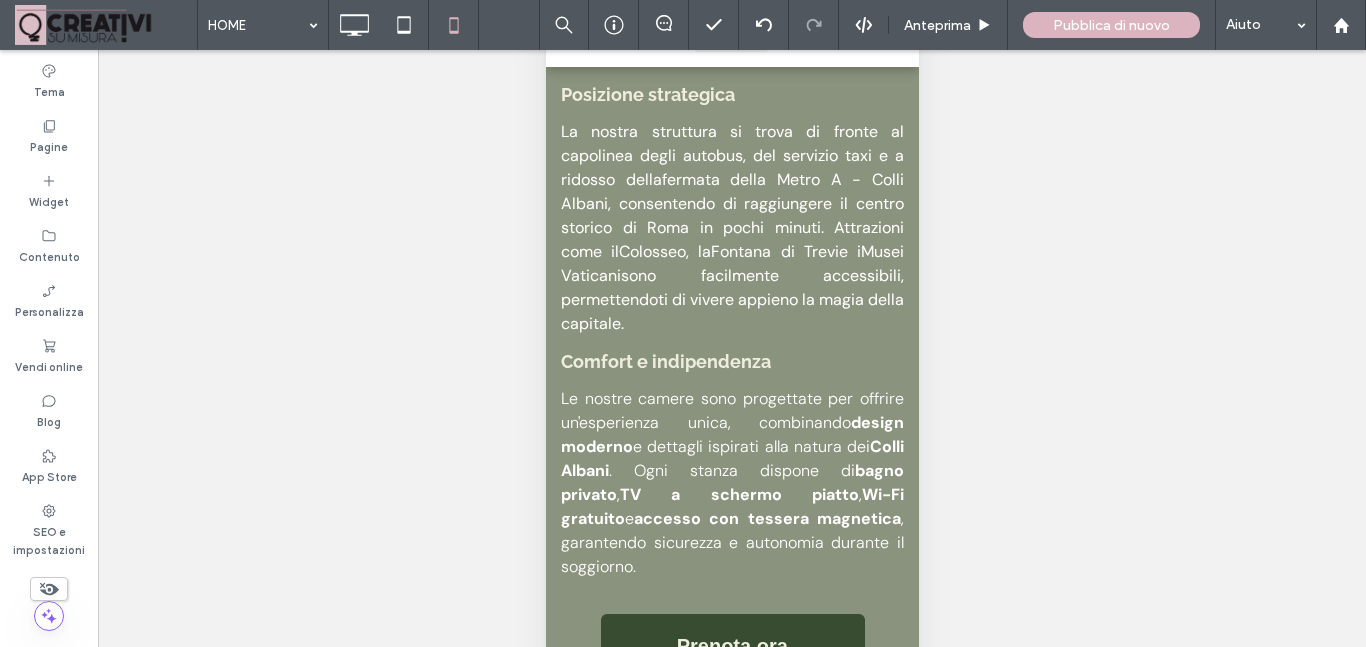 click on "Mostrare?
Sì
Mostrare?
Sì
Unhide?
Yes
Mostrare?
Sì
Mostrare?
Sì" 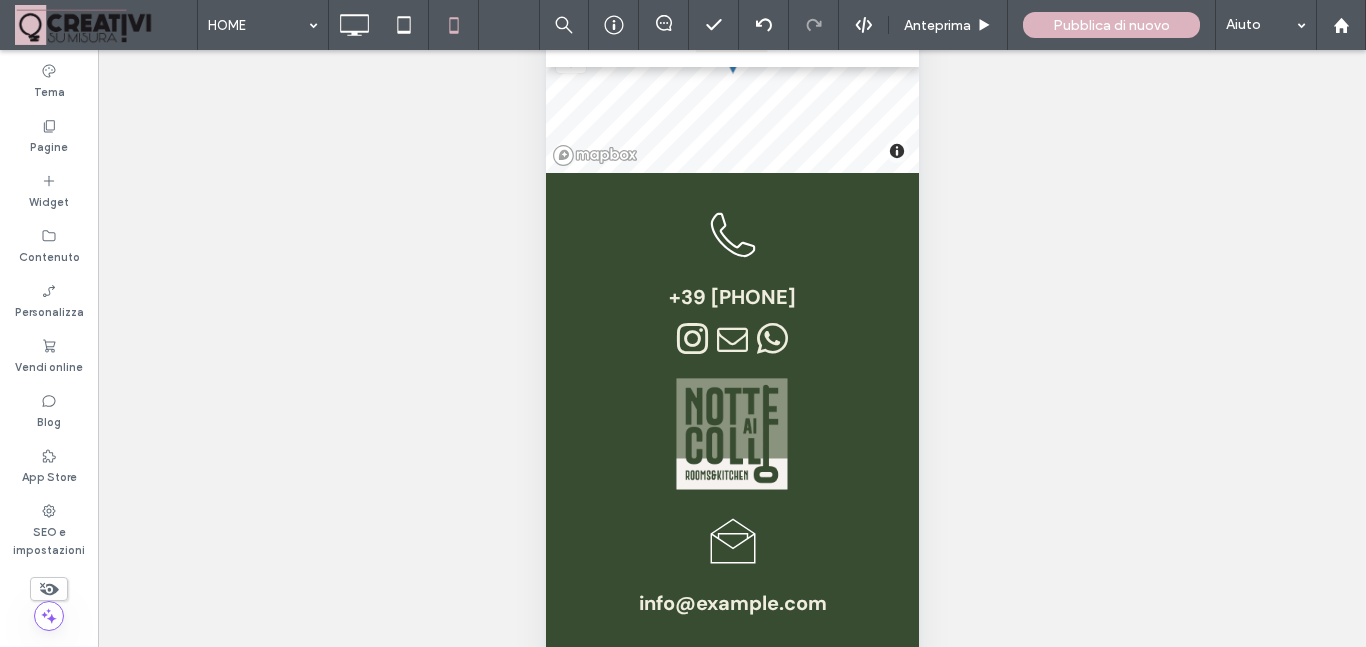 scroll, scrollTop: 6202, scrollLeft: 0, axis: vertical 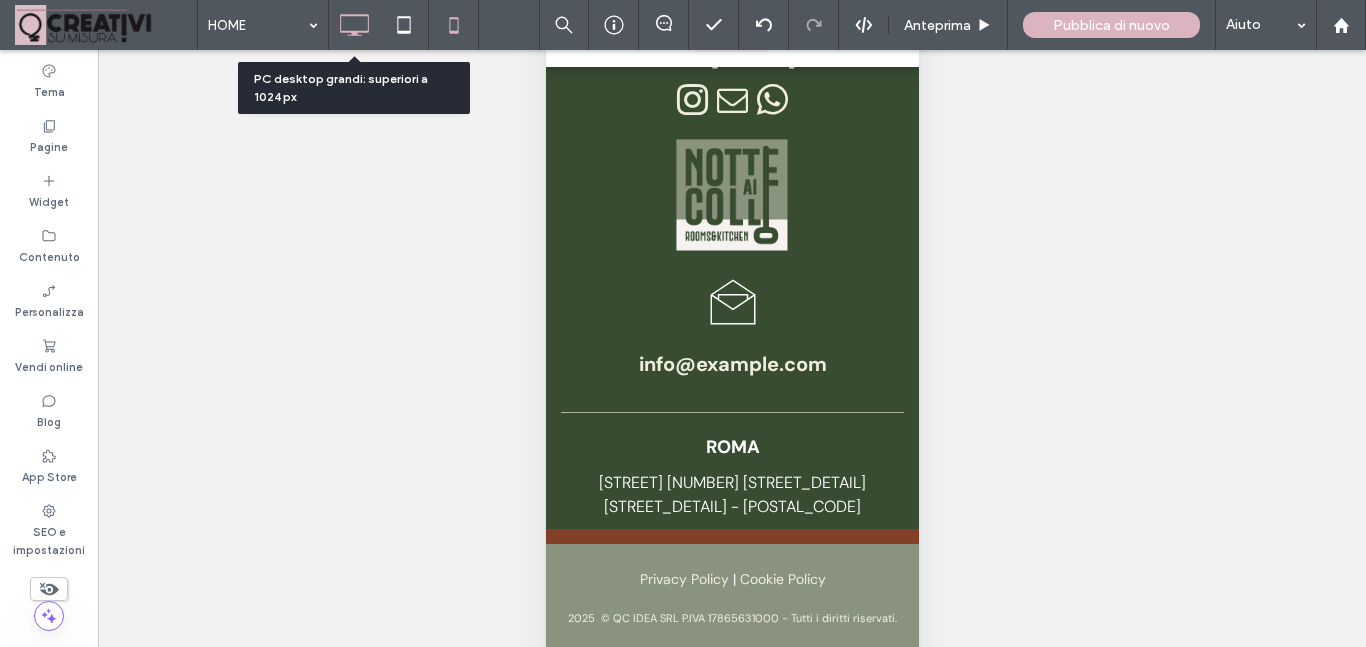 click 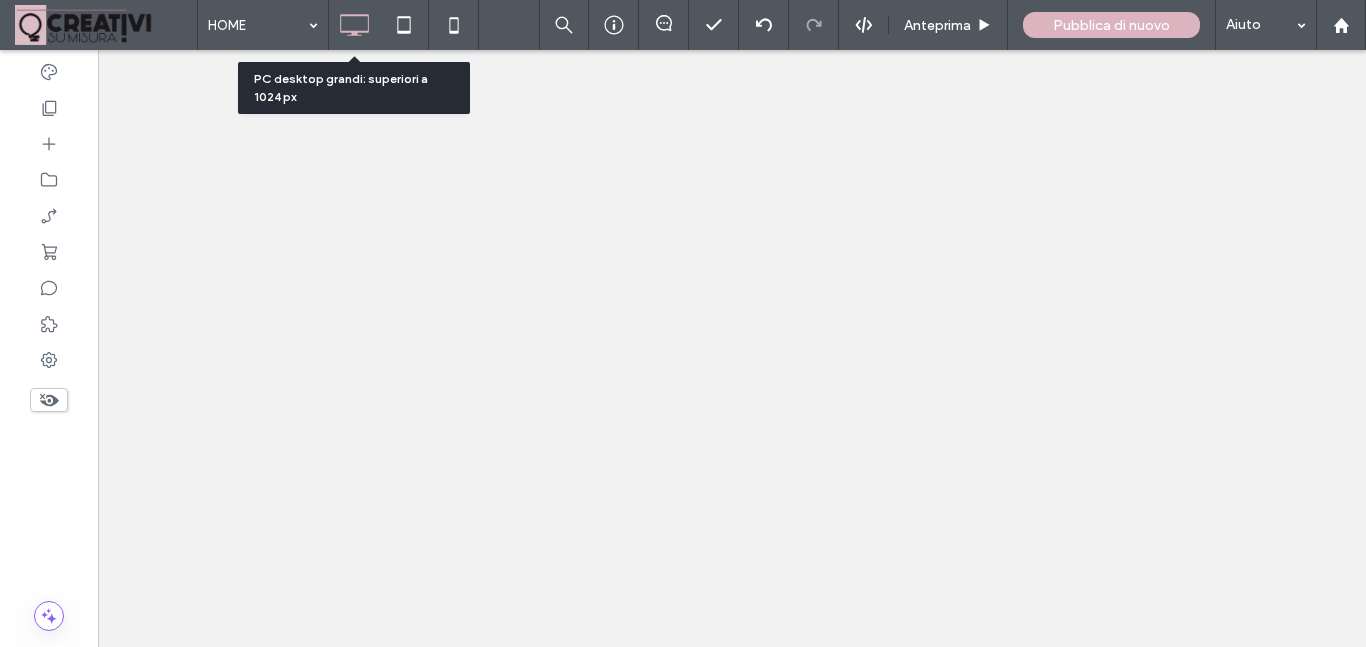 scroll, scrollTop: 0, scrollLeft: 0, axis: both 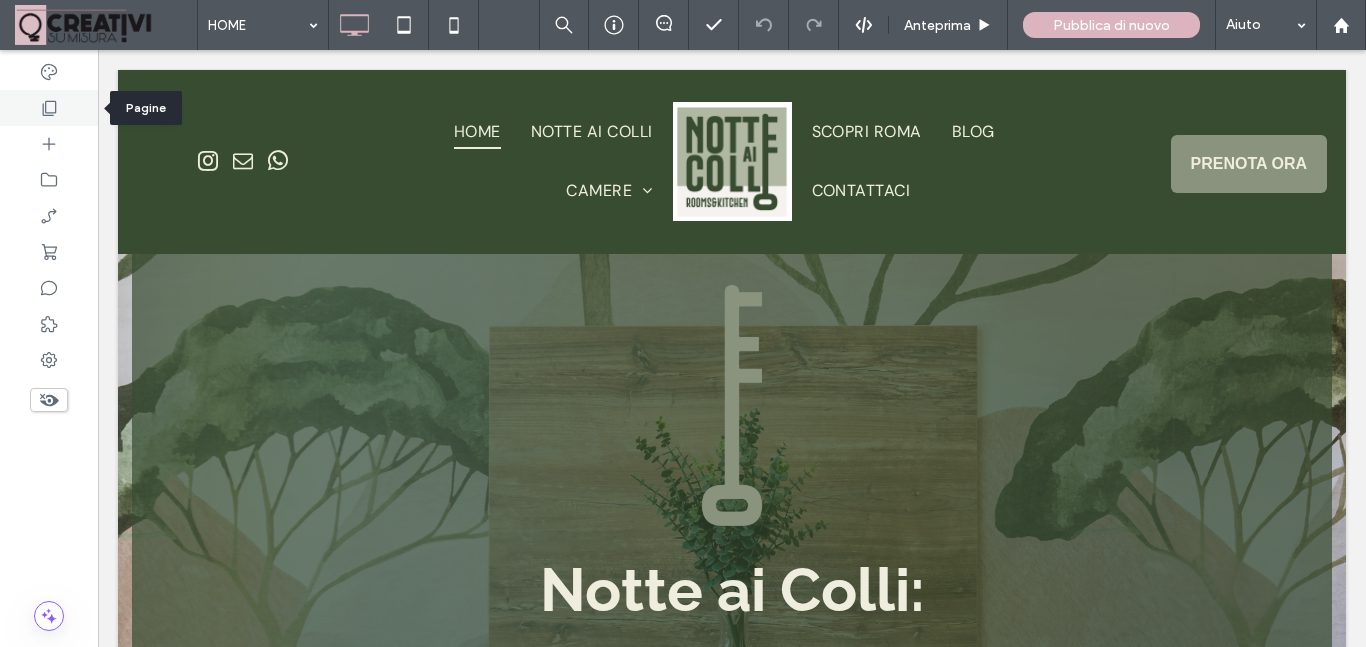 click at bounding box center [49, 108] 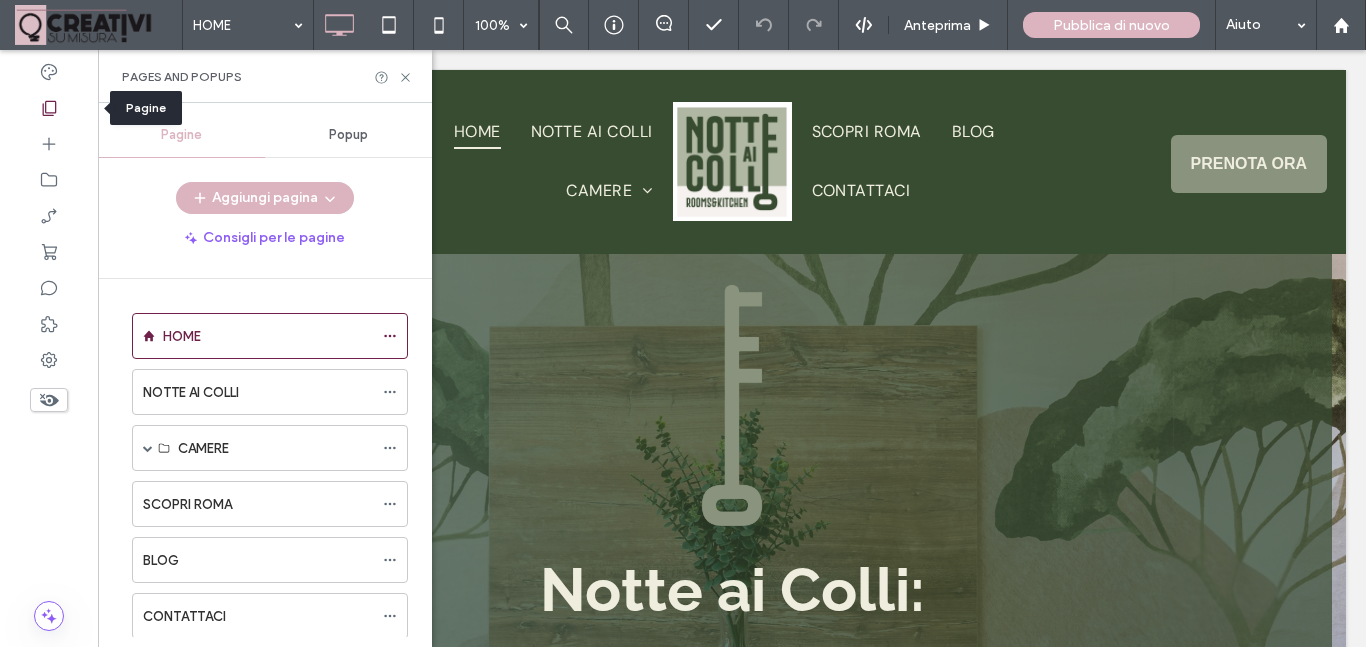 click at bounding box center (49, 108) 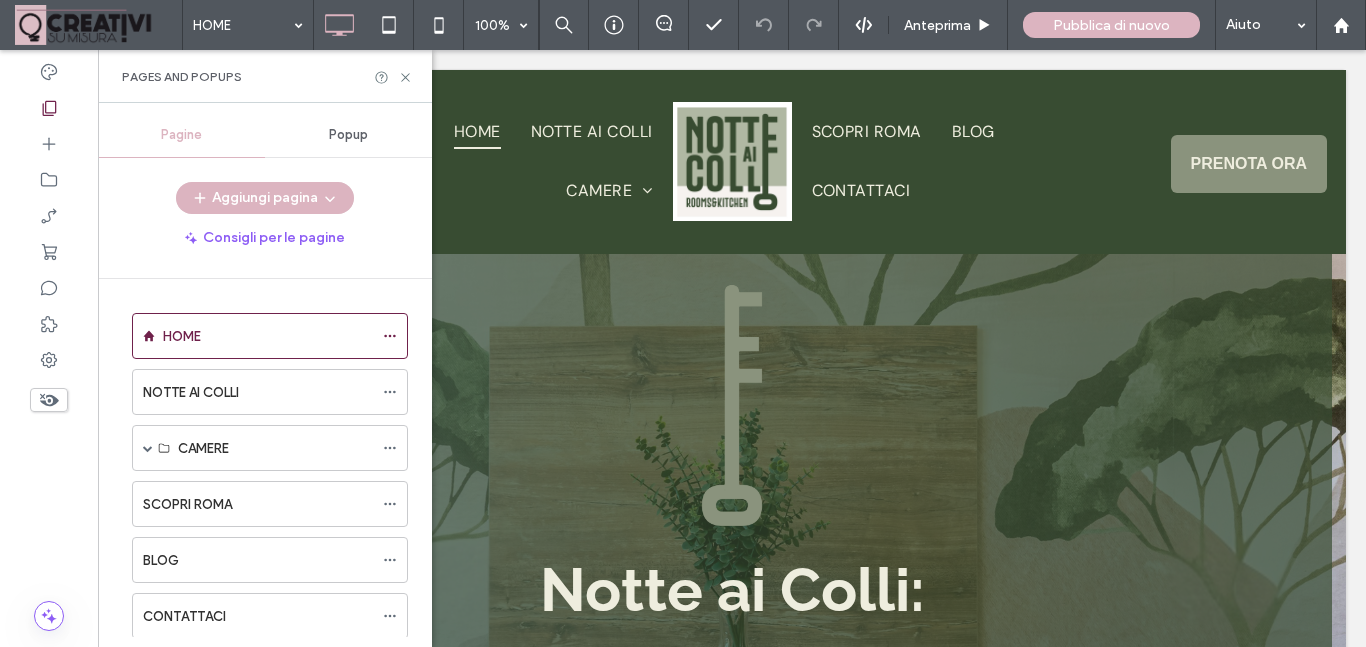 click on "Popup" at bounding box center [348, 135] 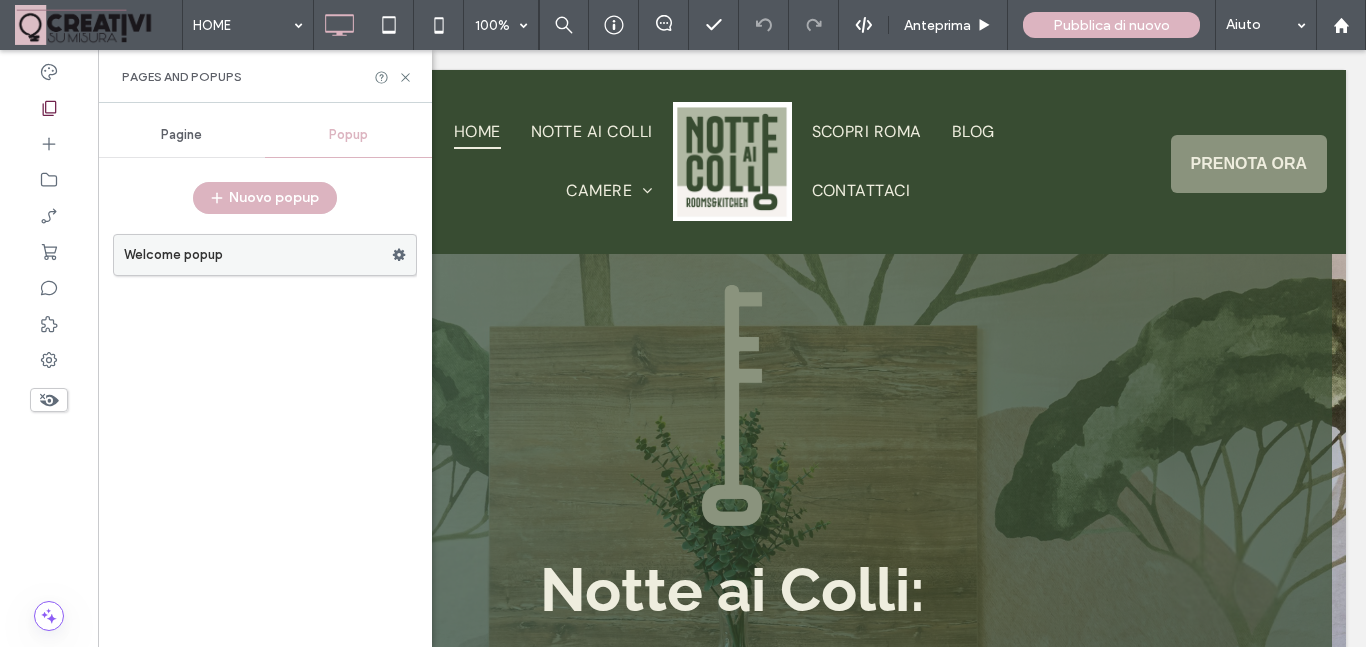 click on "Welcome popup" at bounding box center [258, 255] 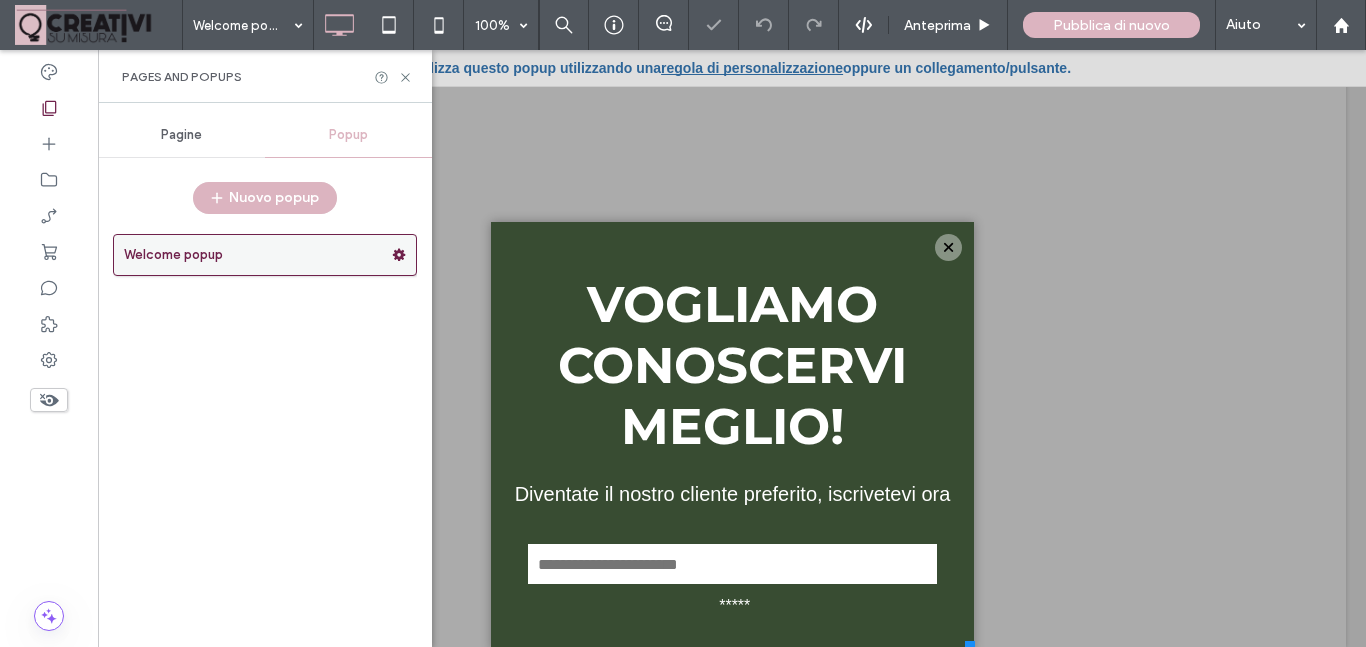 scroll, scrollTop: 0, scrollLeft: 0, axis: both 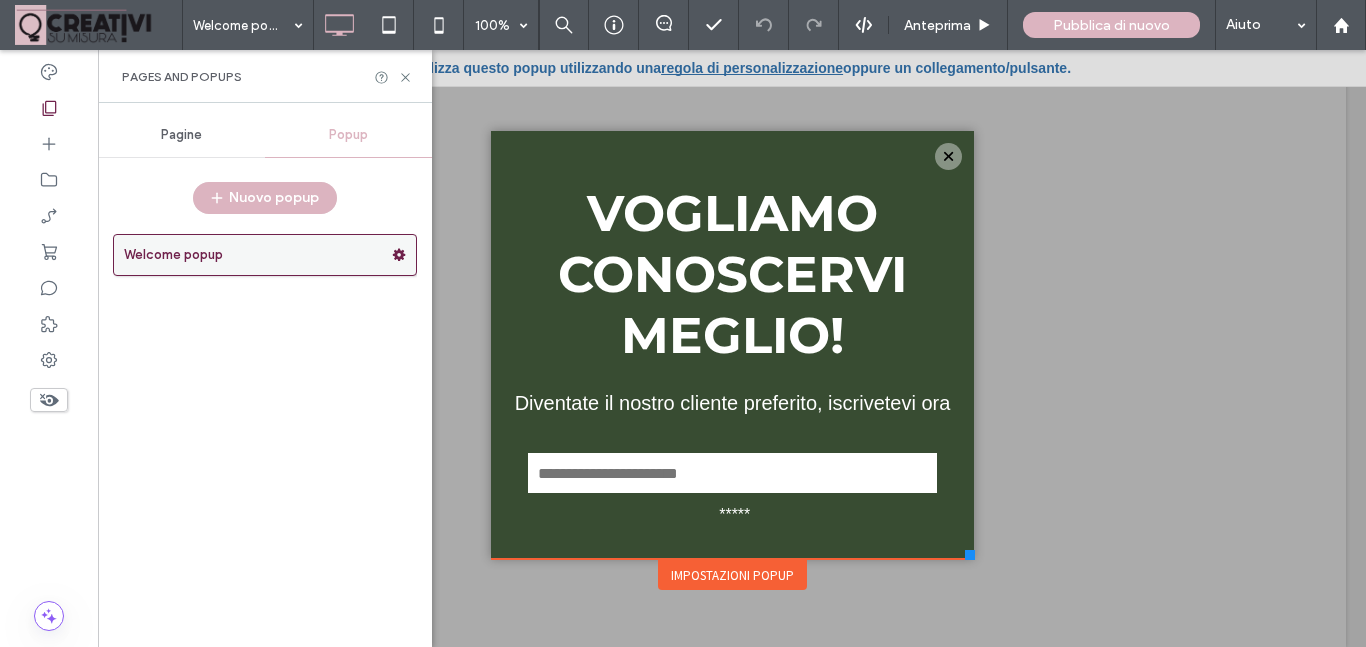 click 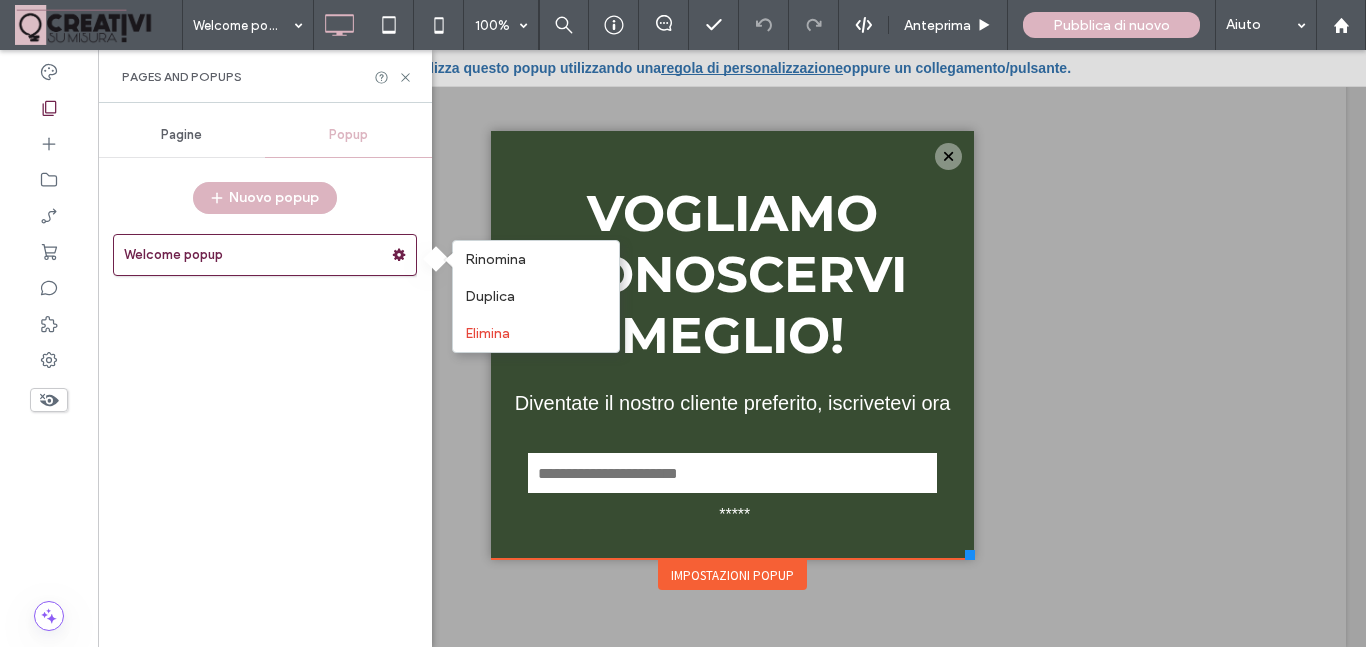 click on "Welcome popup" at bounding box center (265, 430) 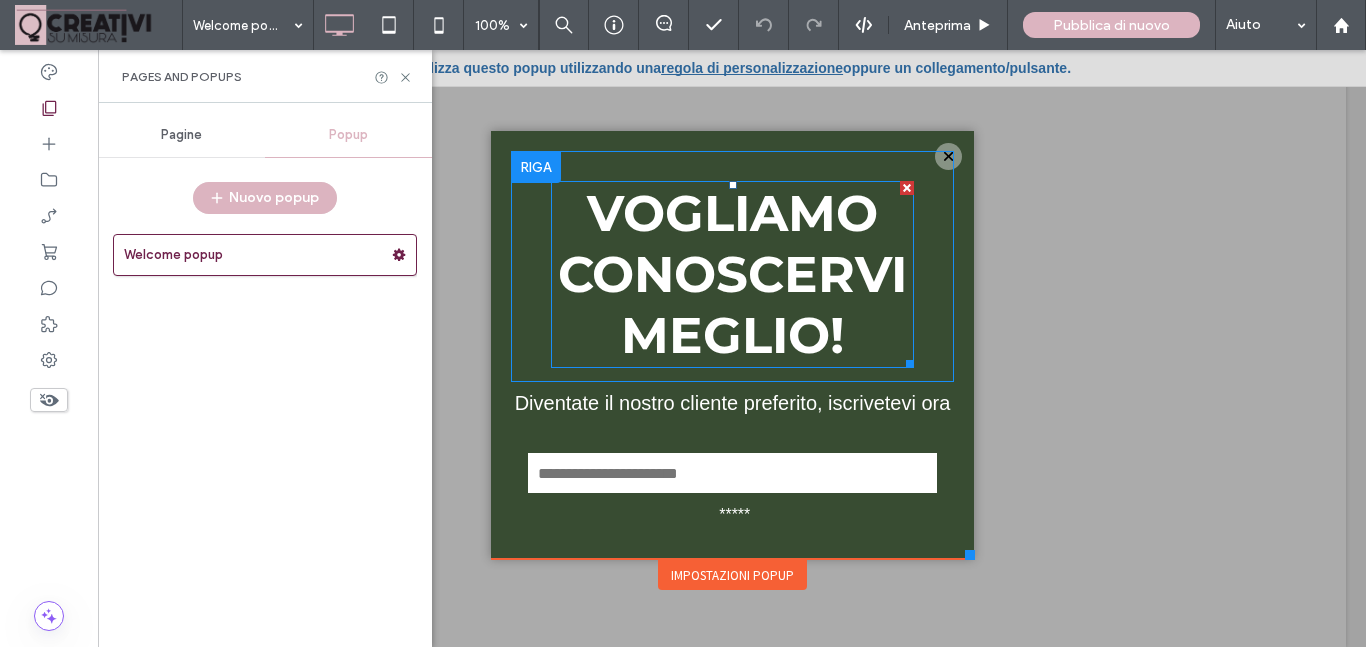 click on "VOGLIAMO CONOSCERVI MEGLIO!" at bounding box center (732, 274) 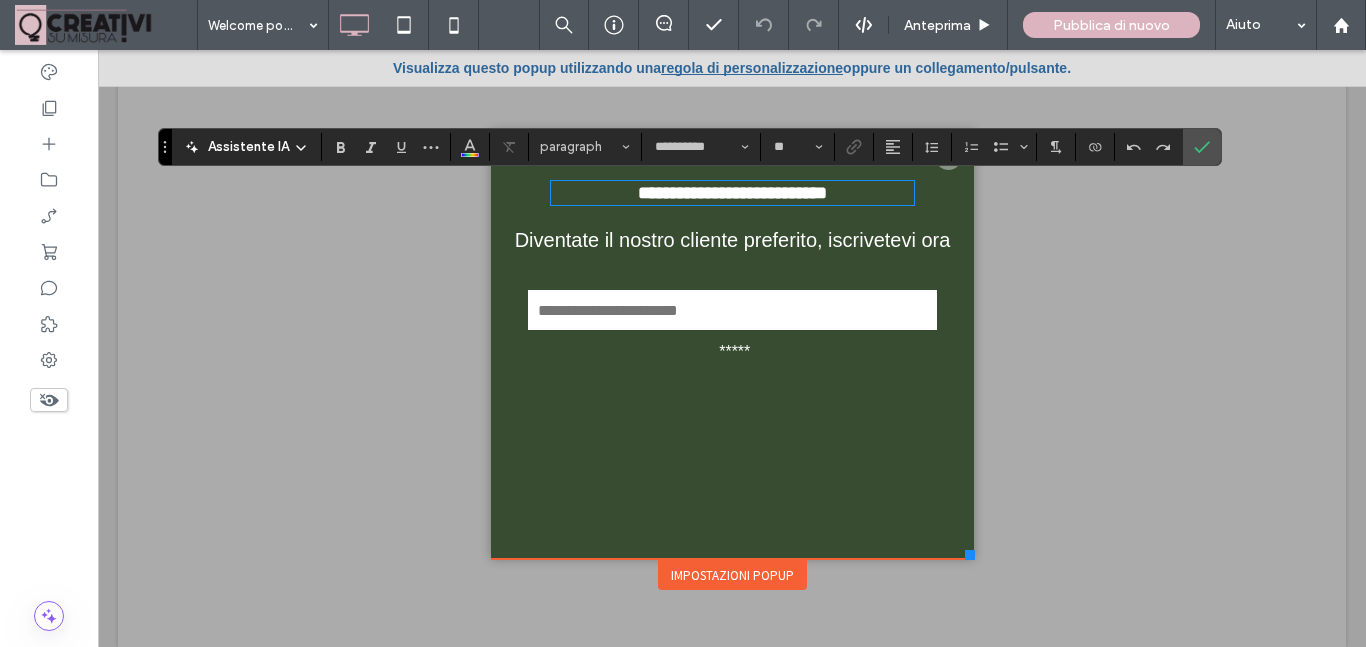 click on "Diventate il nostro cliente preferito, iscrivetevi ora
Contattaci
*****
Grazie per averci contattato. Ti risponderemo il più presto possibile
Si è verificato un errore durante l'invio del messaggio. Riprova in un secondo momento
Click To Paste" at bounding box center [732, 312] 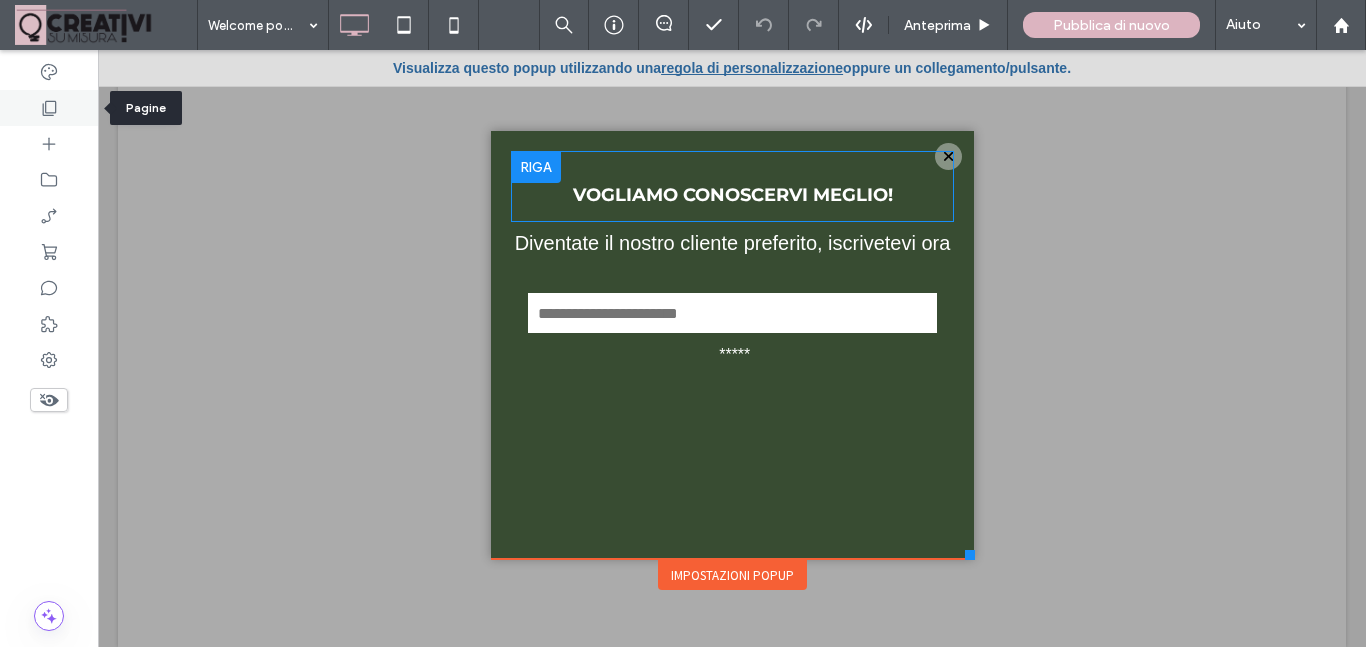 click at bounding box center [49, 108] 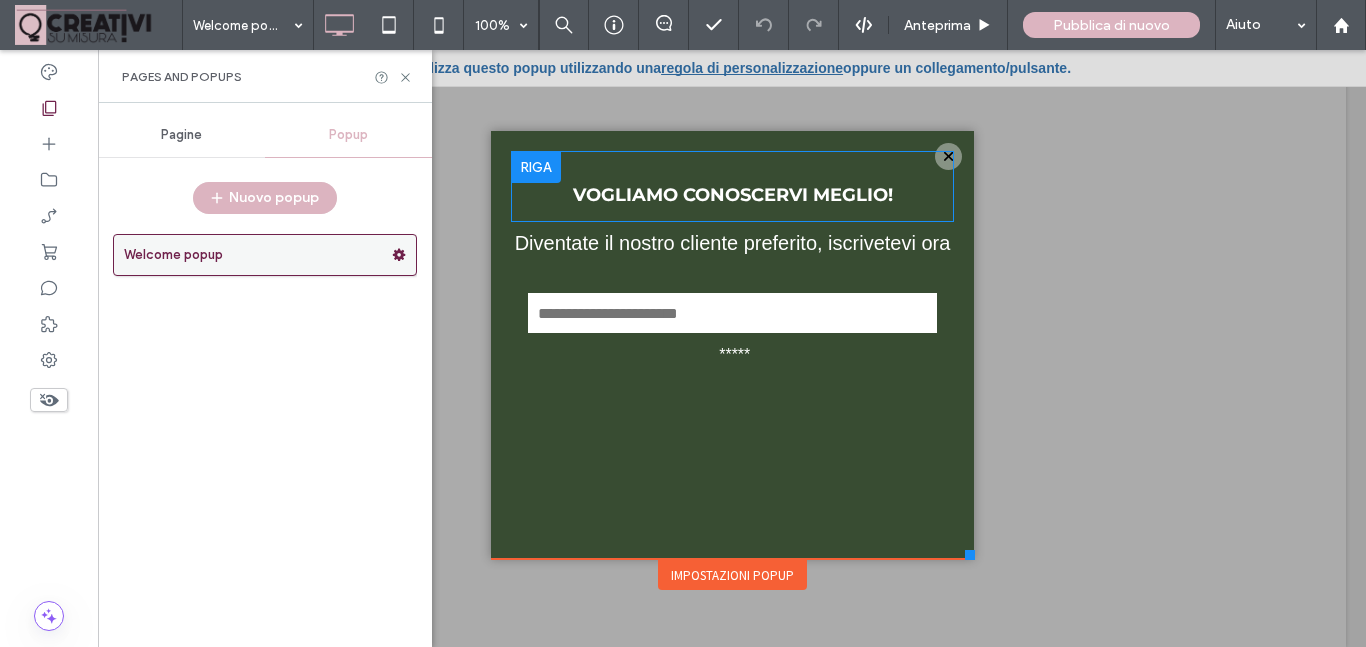 click at bounding box center (404, 255) 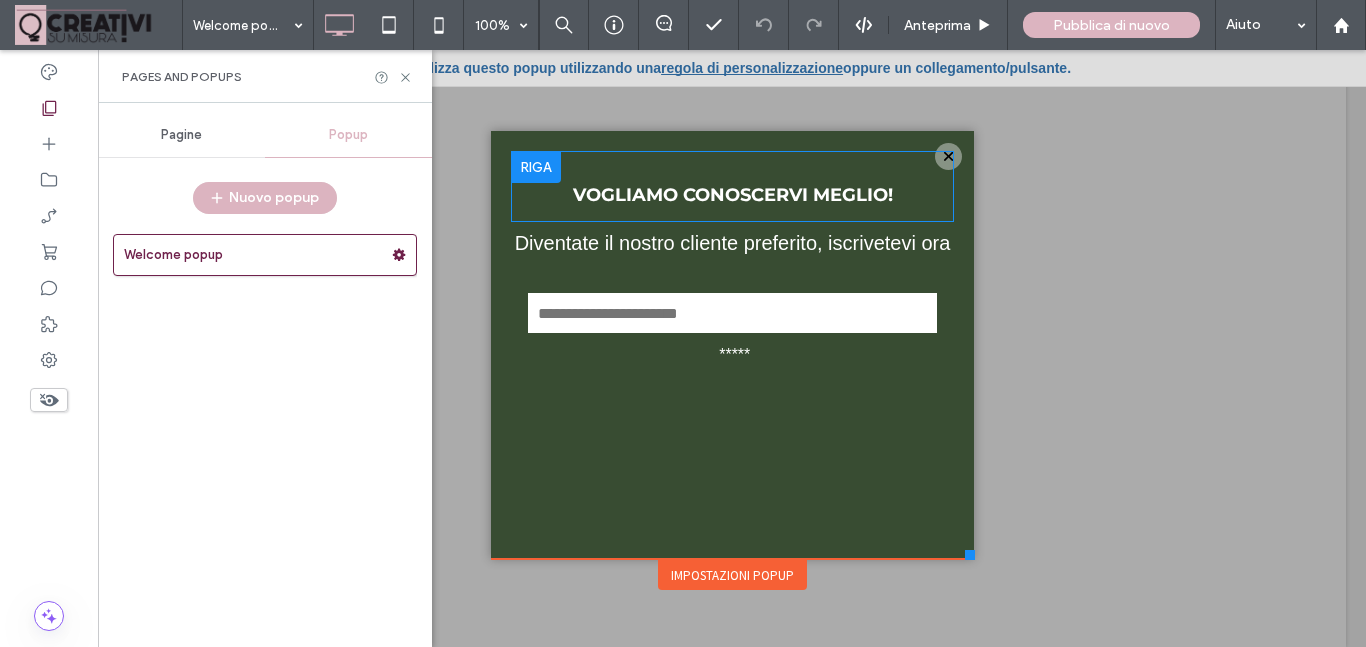 click on "Impostazioni popup" at bounding box center (732, 575) 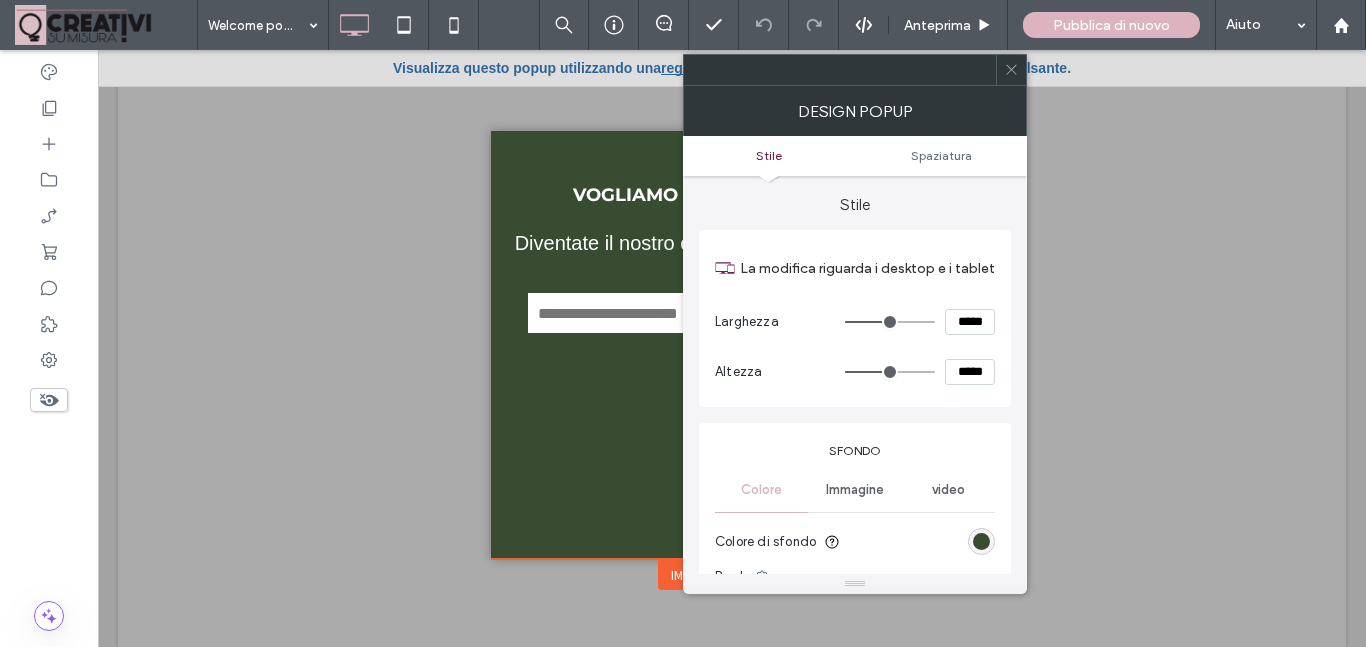 click at bounding box center [855, 584] 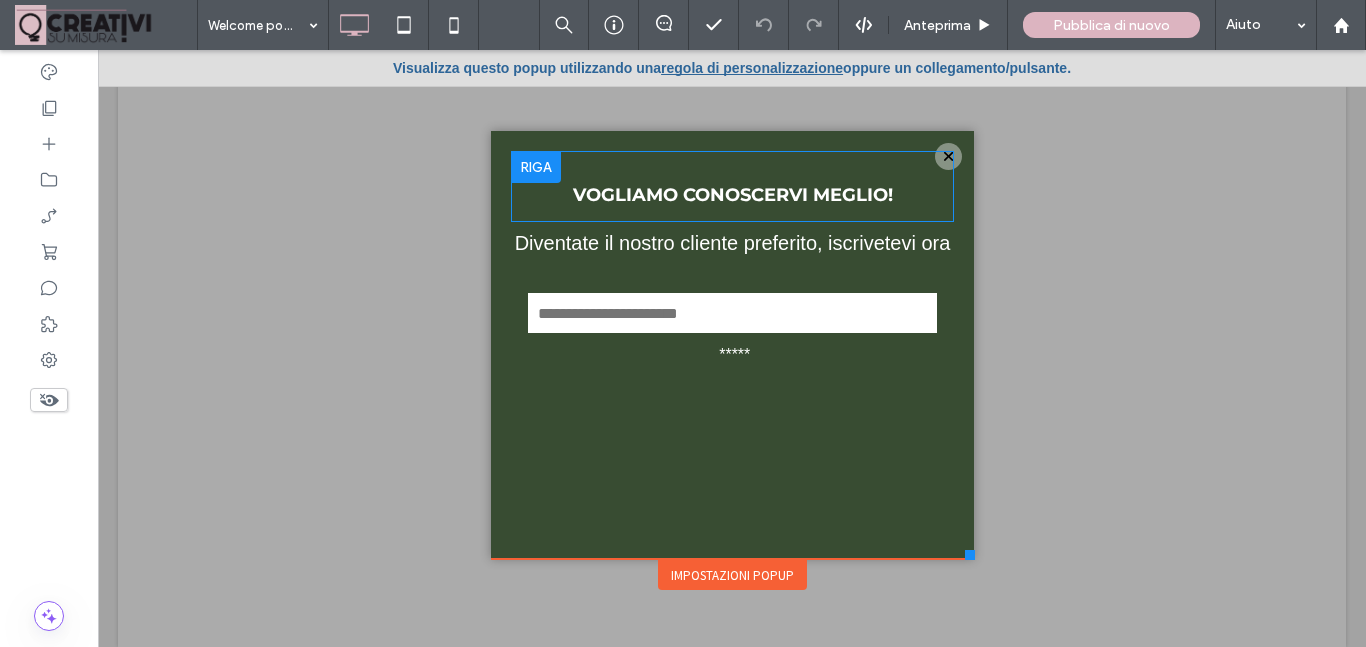 click on "VOGLIAMO CONOSCERVI MEGLIO!
Click To Paste" at bounding box center (732, 186) 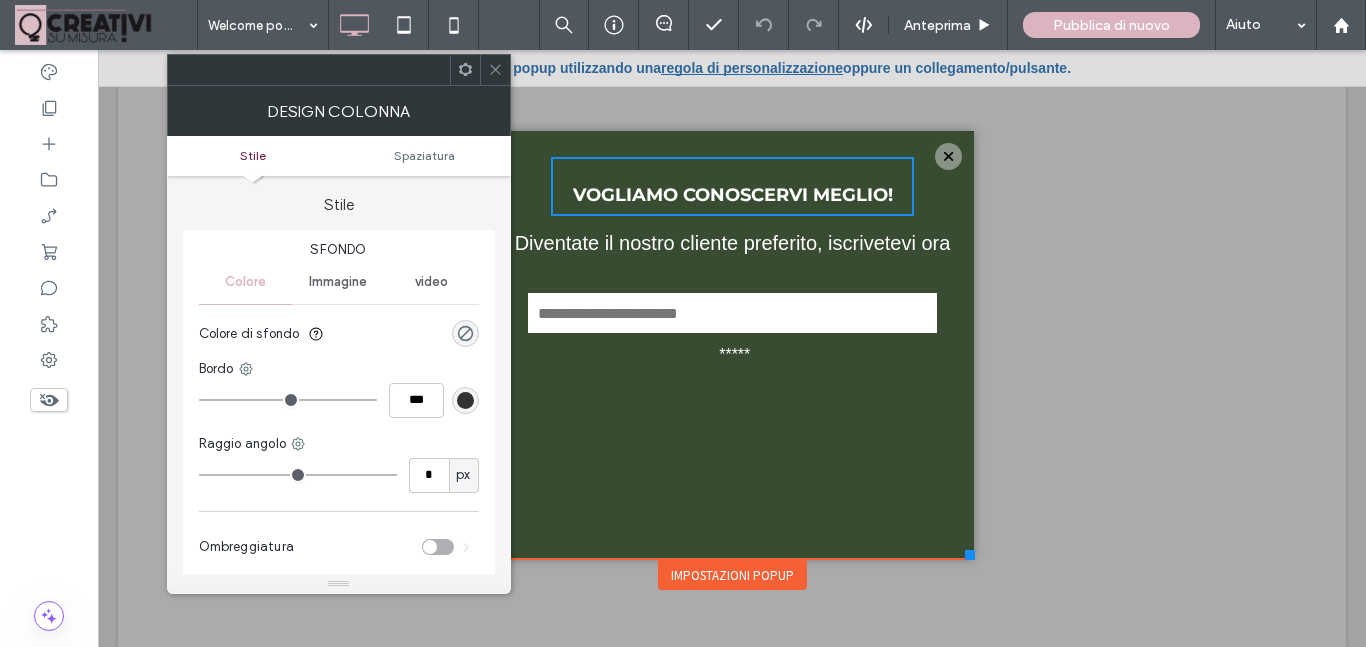click on "VOGLIAMO CONOSCERVI MEGLIO!
Click To Paste" at bounding box center [732, 186] 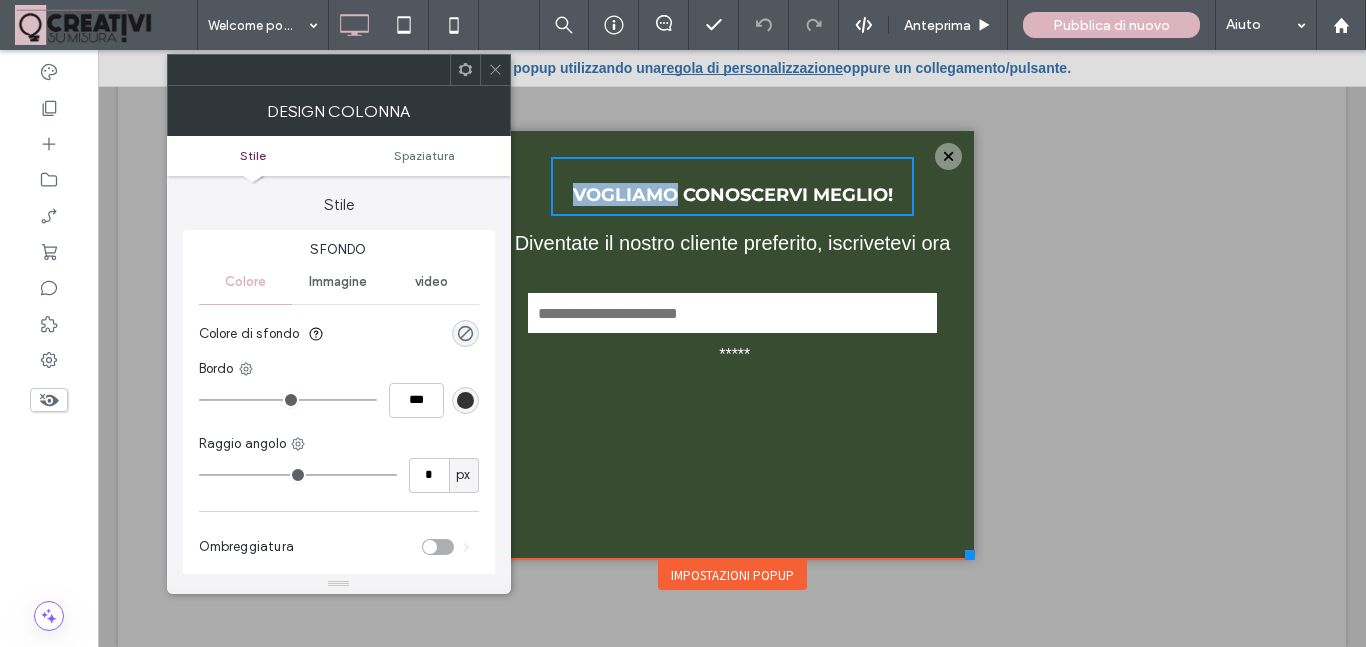 click on "VOGLIAMO CONOSCERVI MEGLIO!" at bounding box center [732, 195] 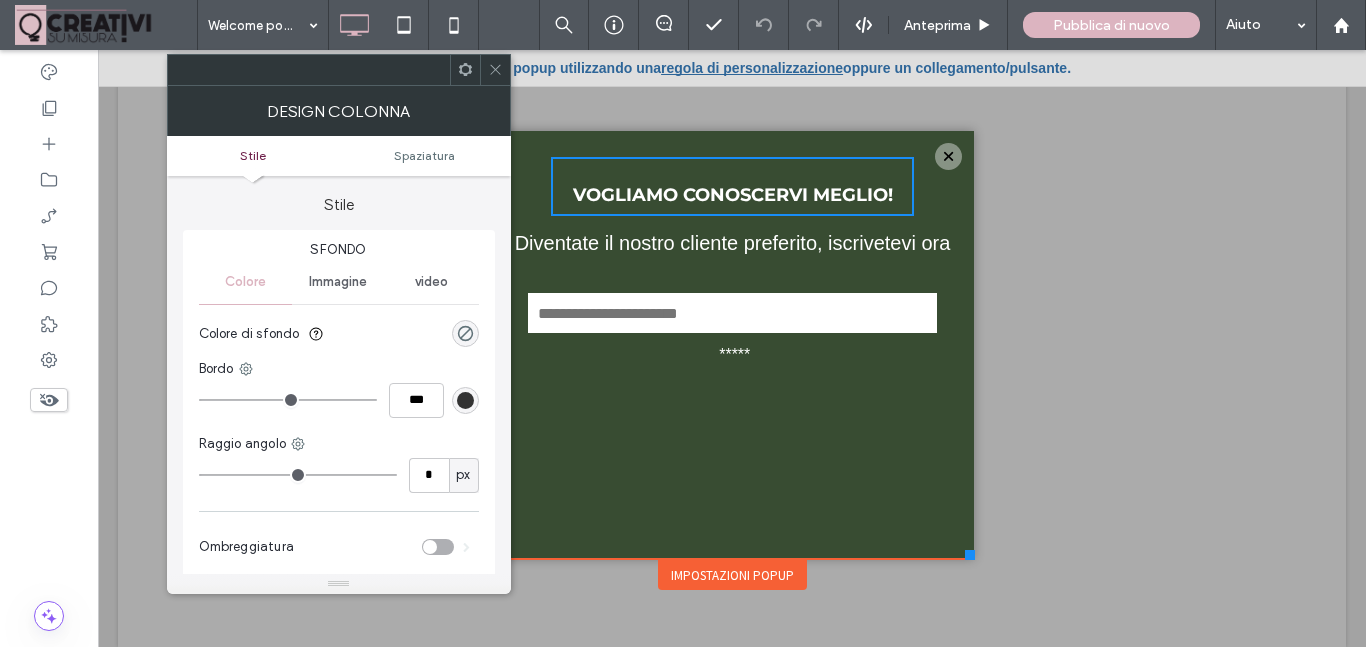 click on "VOGLIAMO CONOSCERVI MEGLIO!" at bounding box center [732, 195] 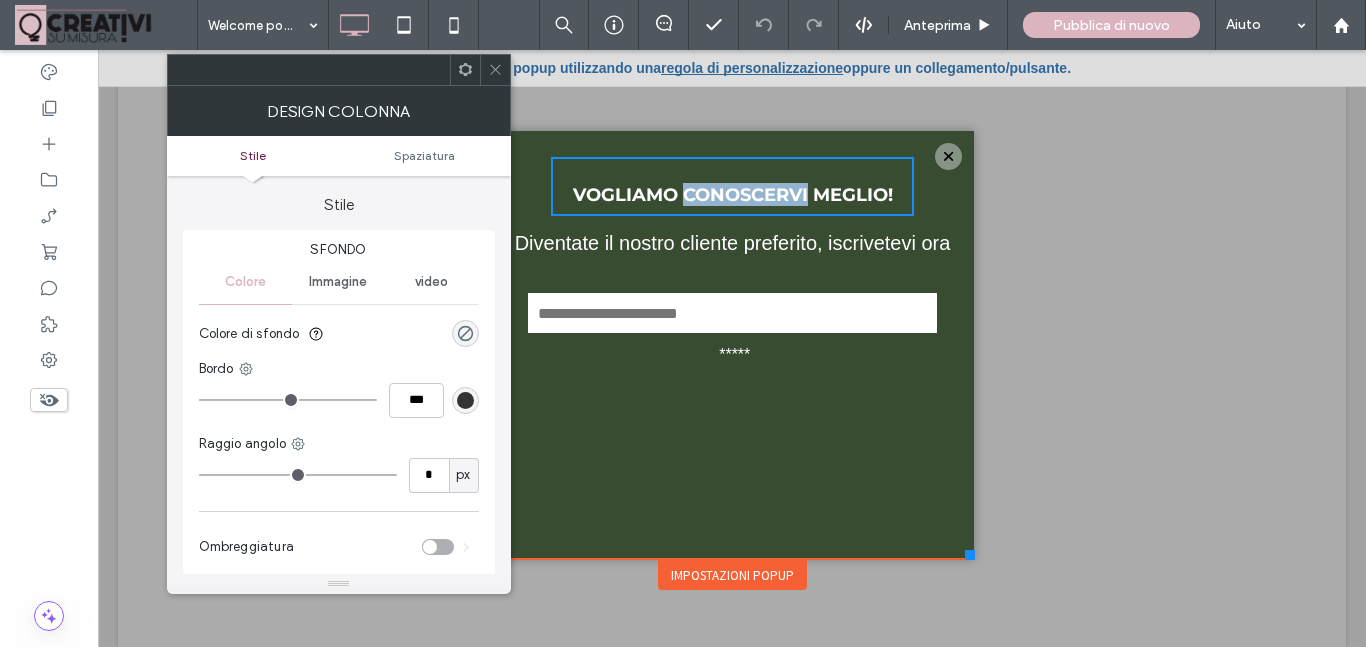 click on "VOGLIAMO CONOSCERVI MEGLIO!" at bounding box center [732, 195] 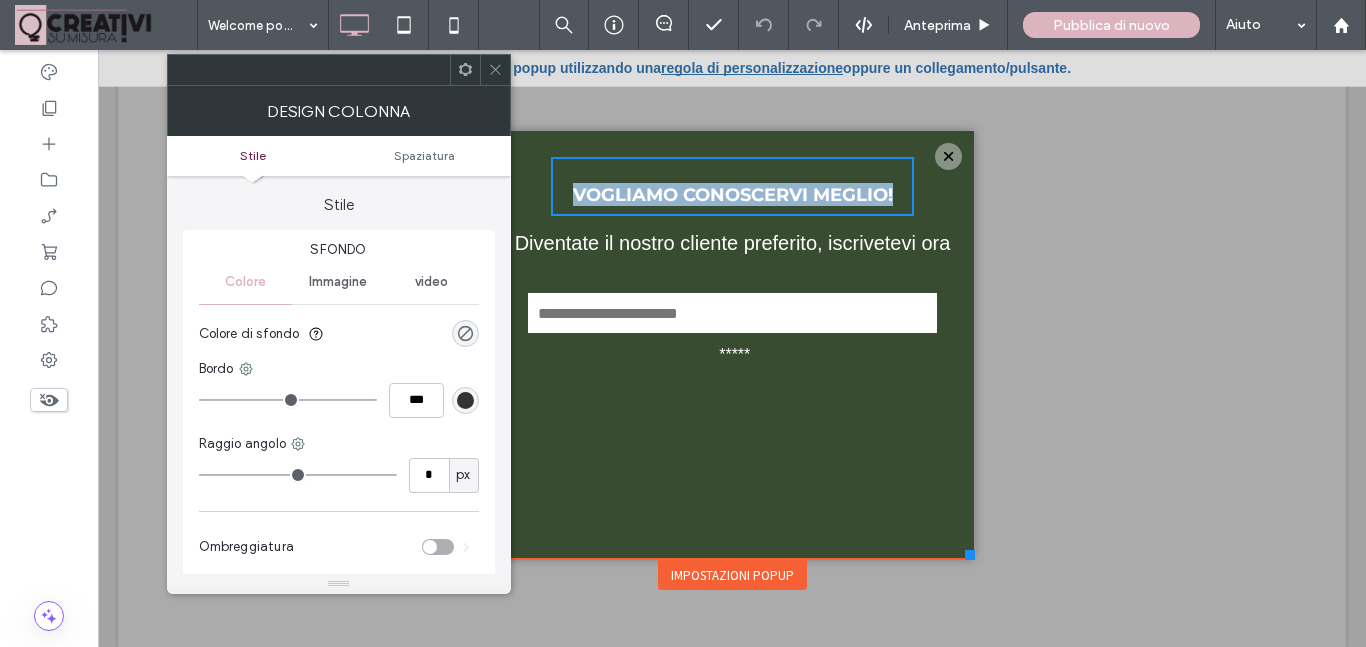 click on "VOGLIAMO CONOSCERVI MEGLIO!" at bounding box center [732, 195] 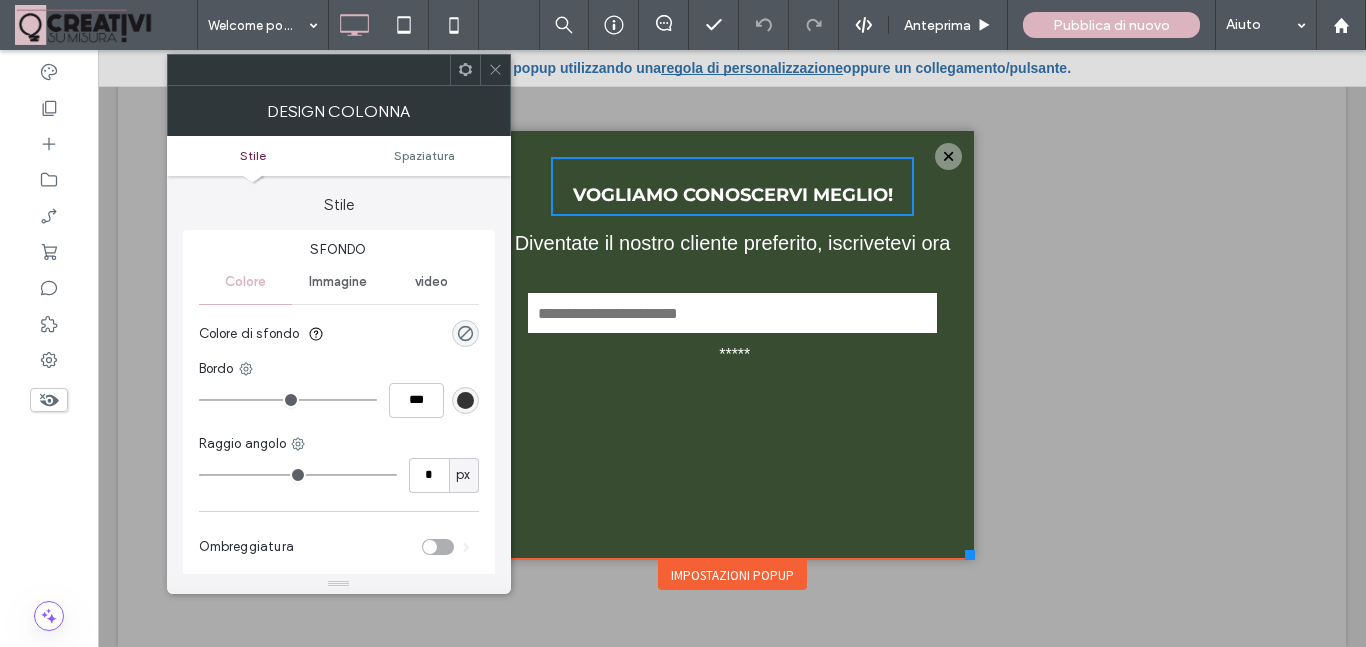 click on "VOGLIAMO CONOSCERVI MEGLIO!" at bounding box center (732, 195) 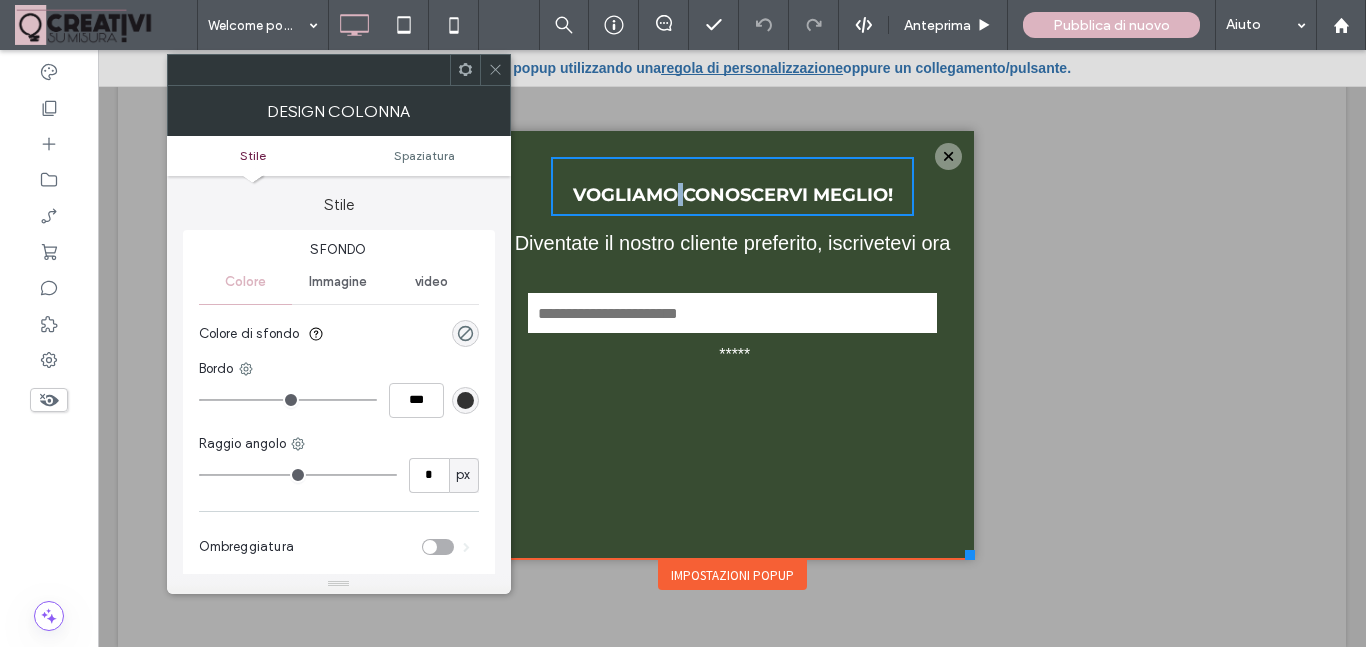click on "VOGLIAMO CONOSCERVI MEGLIO!" at bounding box center (732, 195) 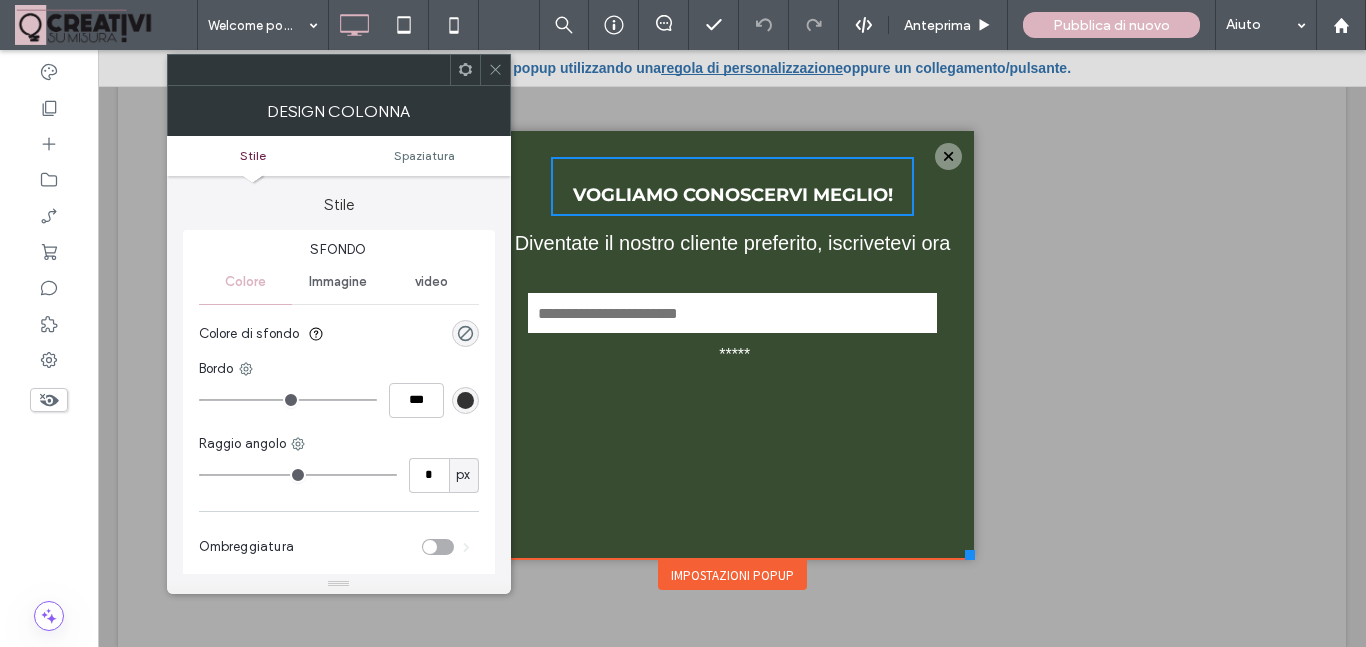 click on "VOGLIAMO CONOSCERVI MEGLIO!" at bounding box center [732, 195] 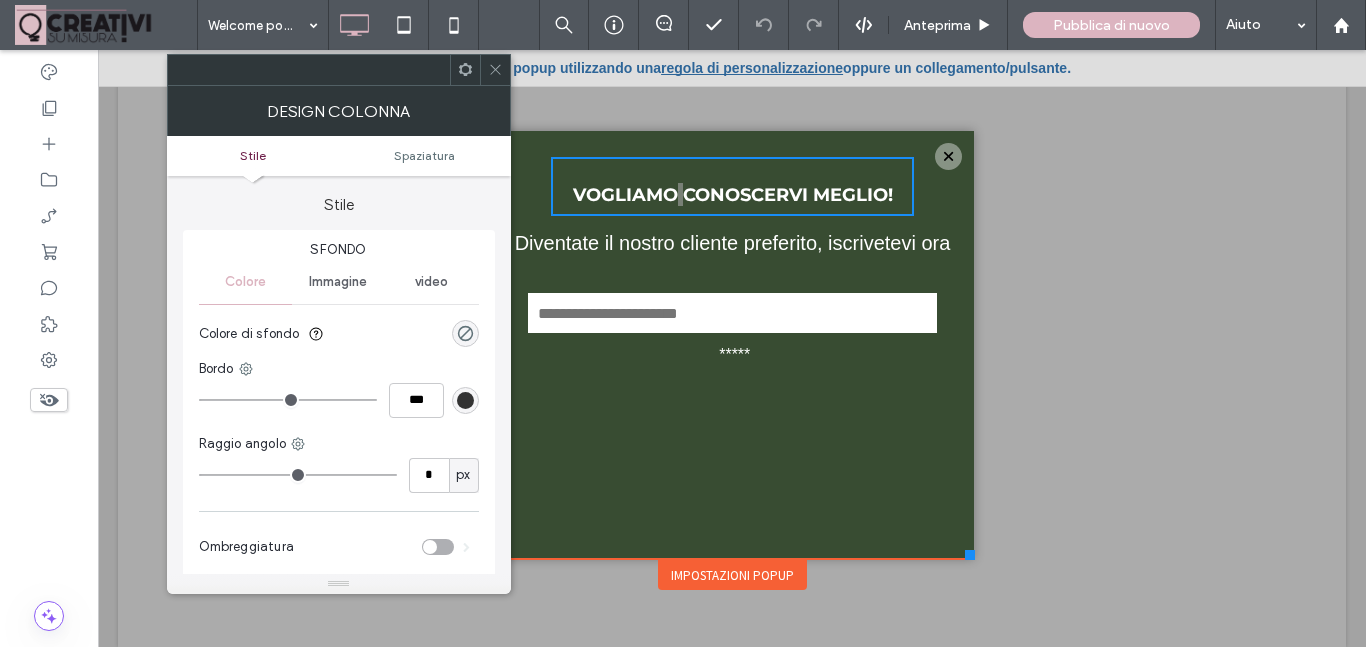 click at bounding box center (495, 70) 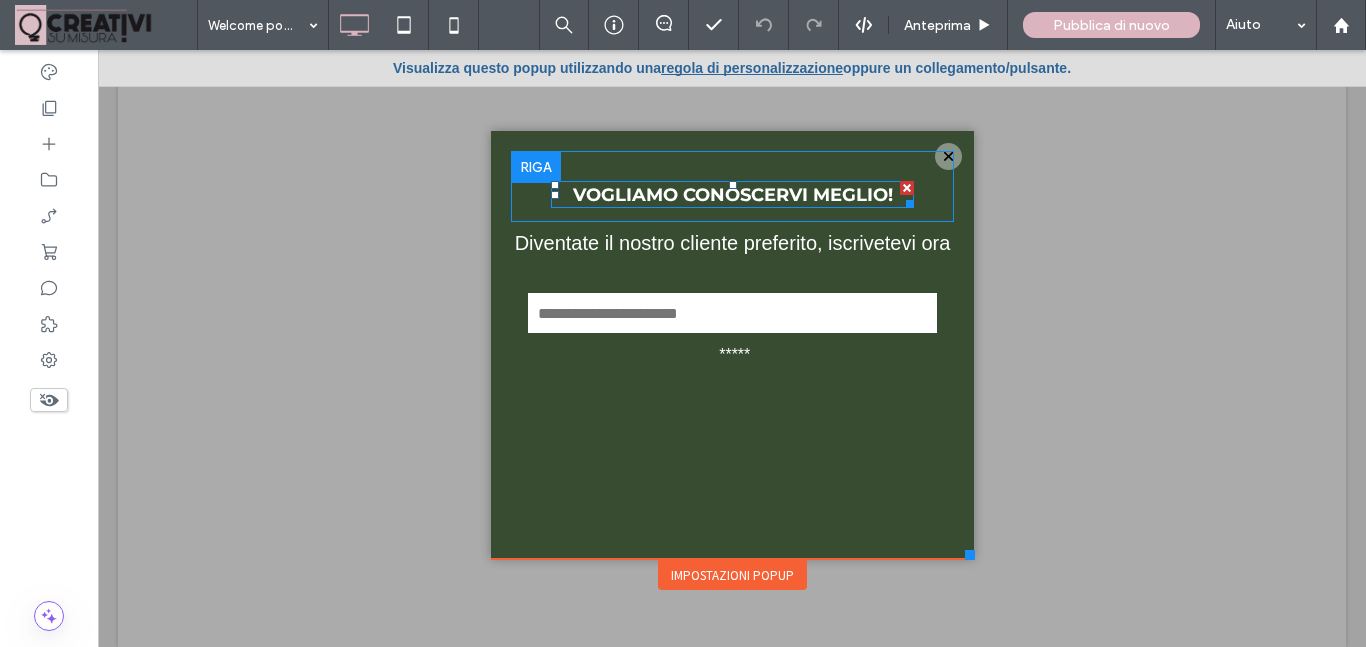 click on "VOGLIAMO CONOSCERVI MEGLIO!" at bounding box center [732, 195] 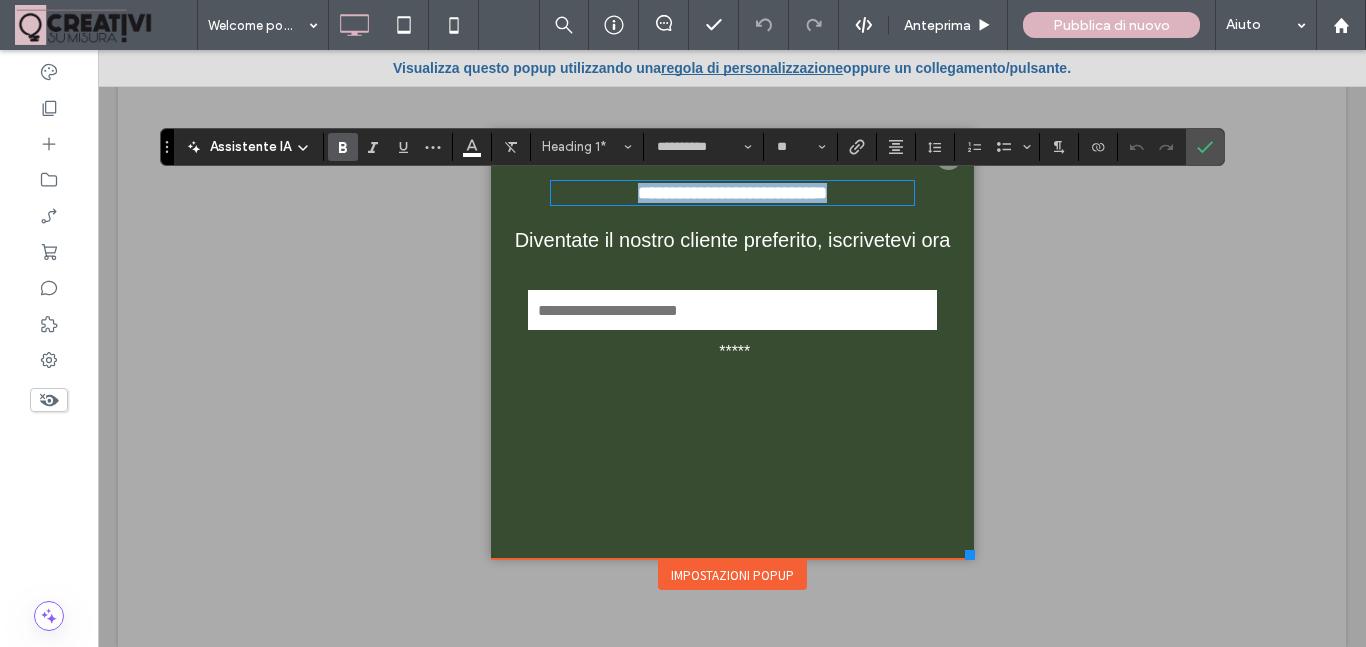 type 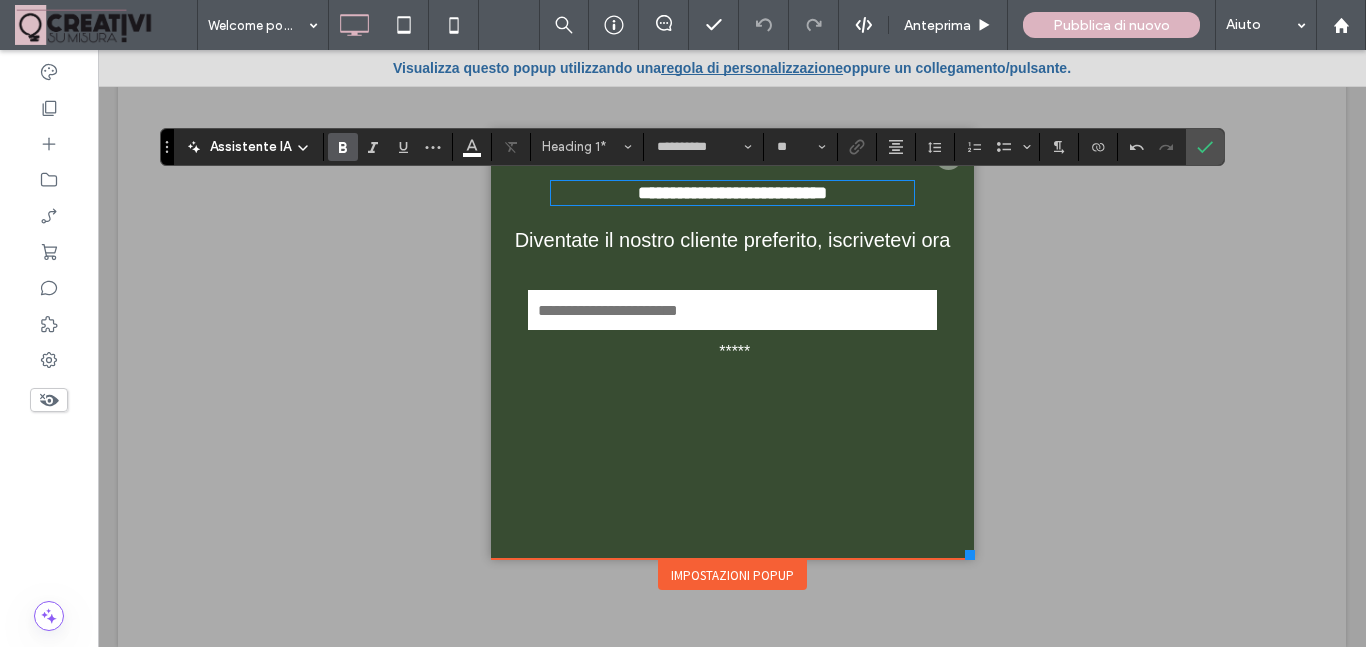 click on "Diventate il nostro cliente preferito, iscrivetevi ora" at bounding box center [732, 240] 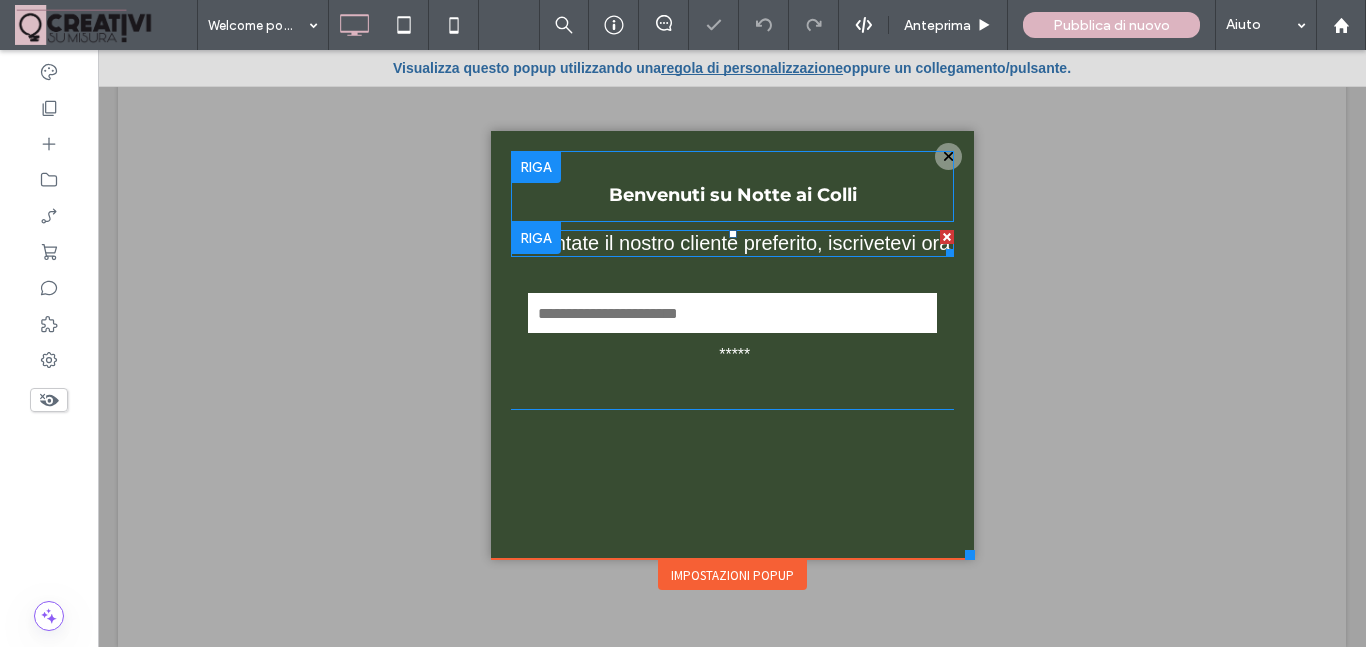 click on "Diventate il nostro cliente preferito, iscrivetevi ora" at bounding box center (732, 243) 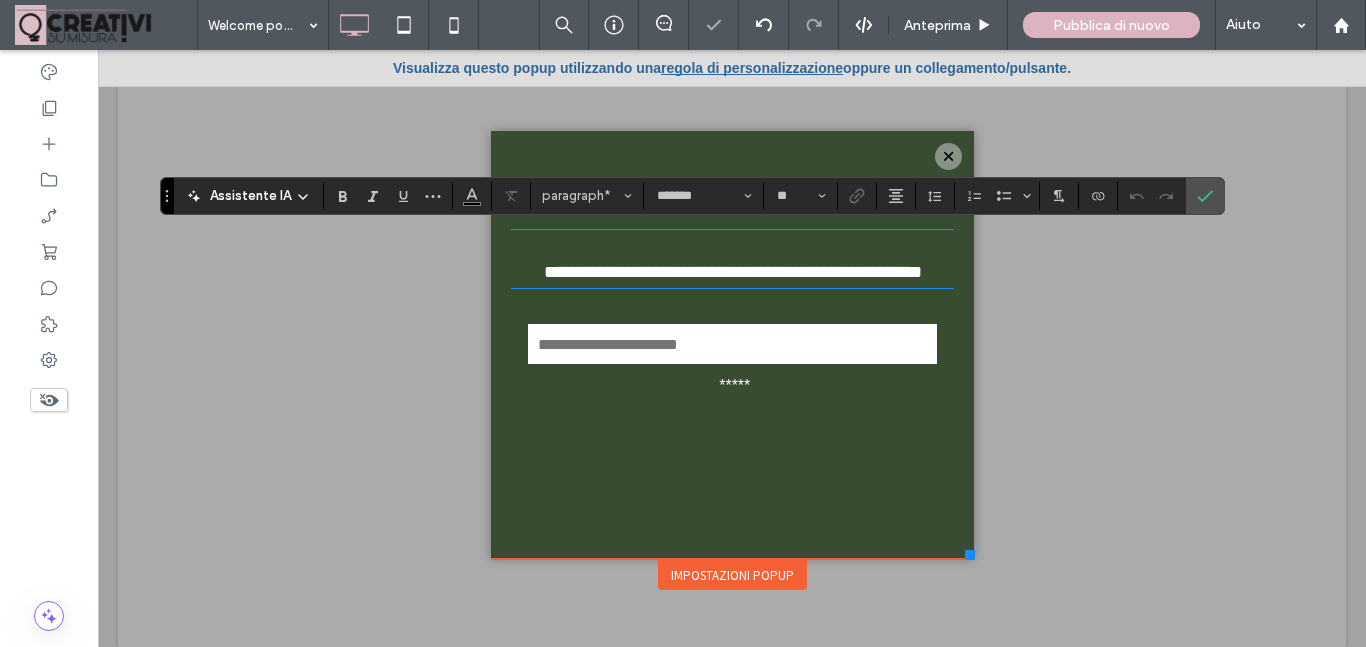 click on "**********" at bounding box center [732, 272] 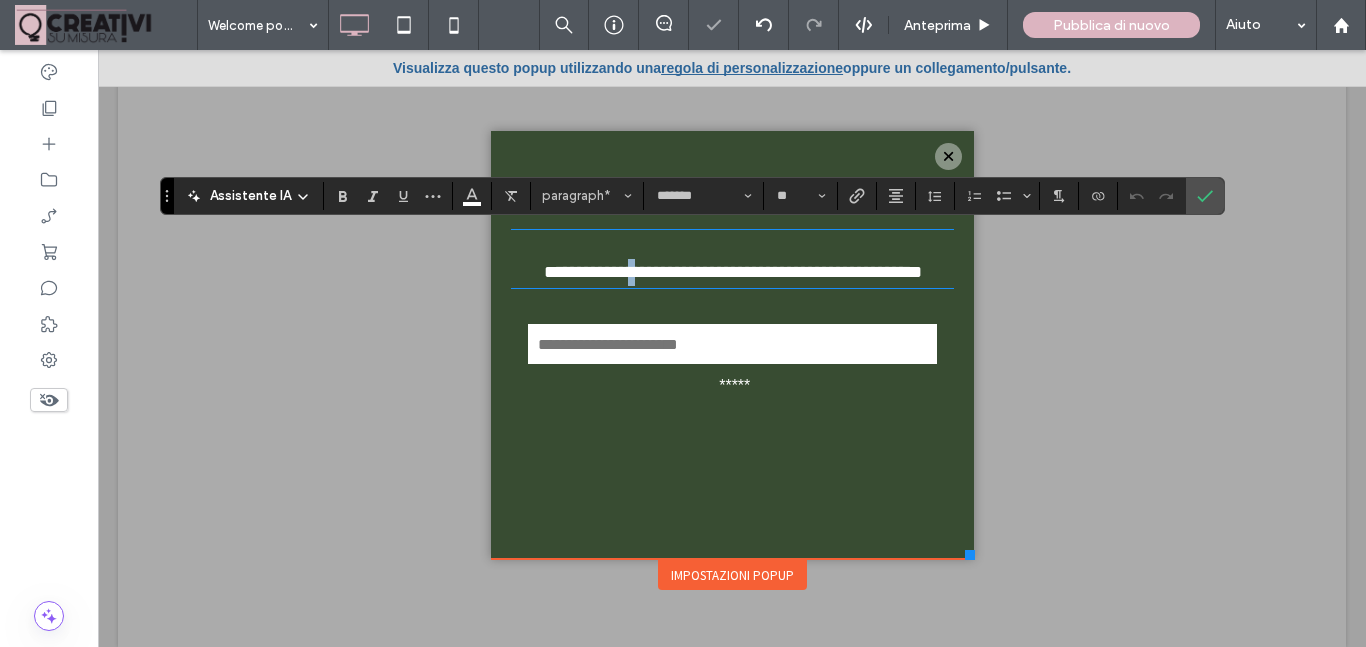 click on "**********" at bounding box center [732, 272] 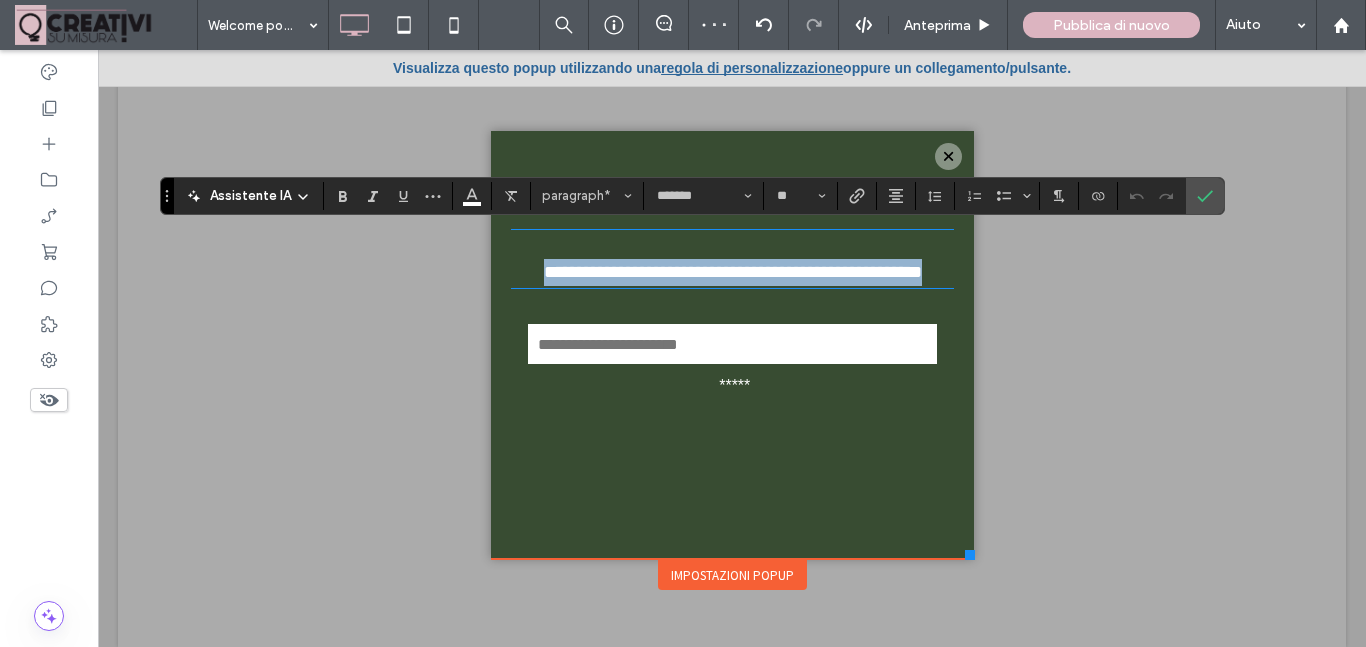 type 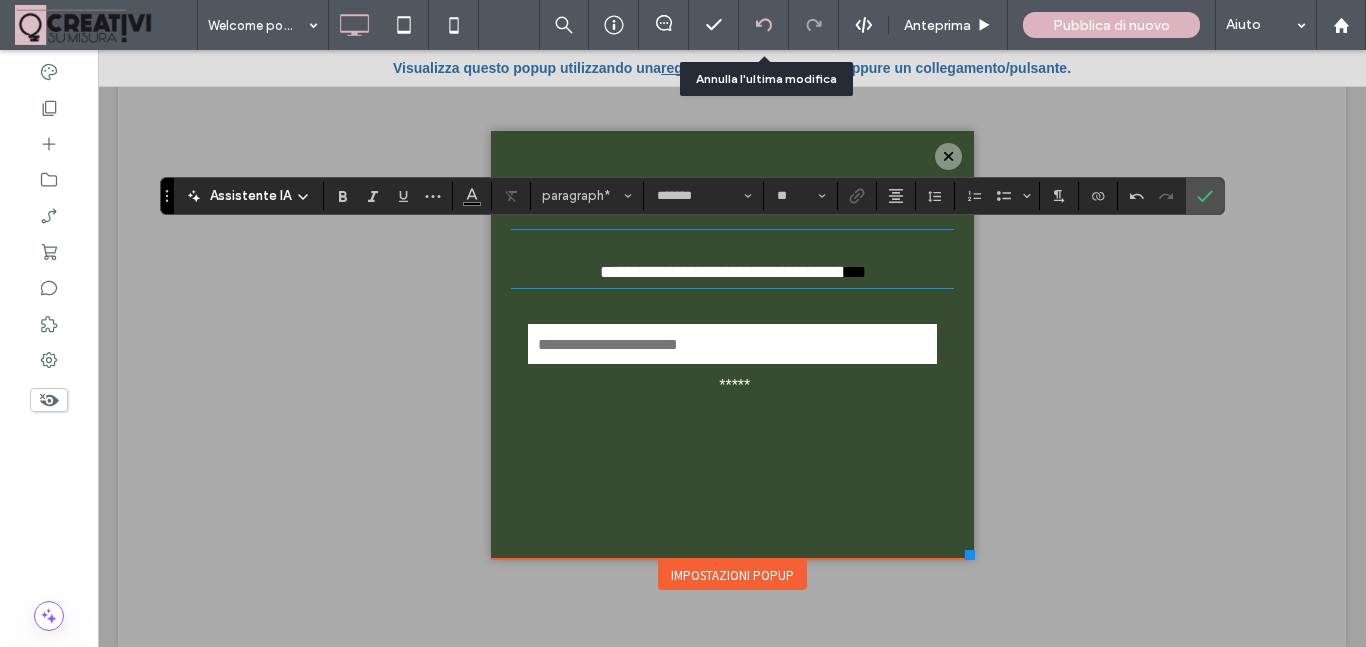 click at bounding box center [764, 25] 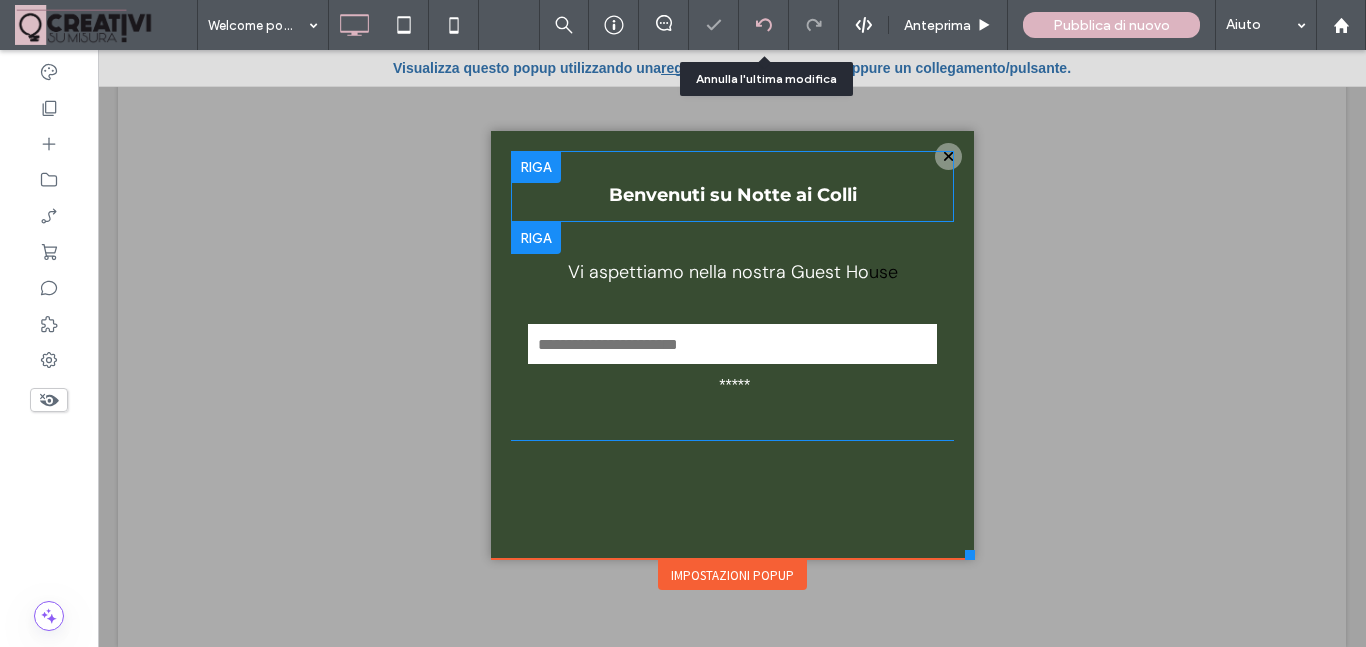 click at bounding box center (764, 25) 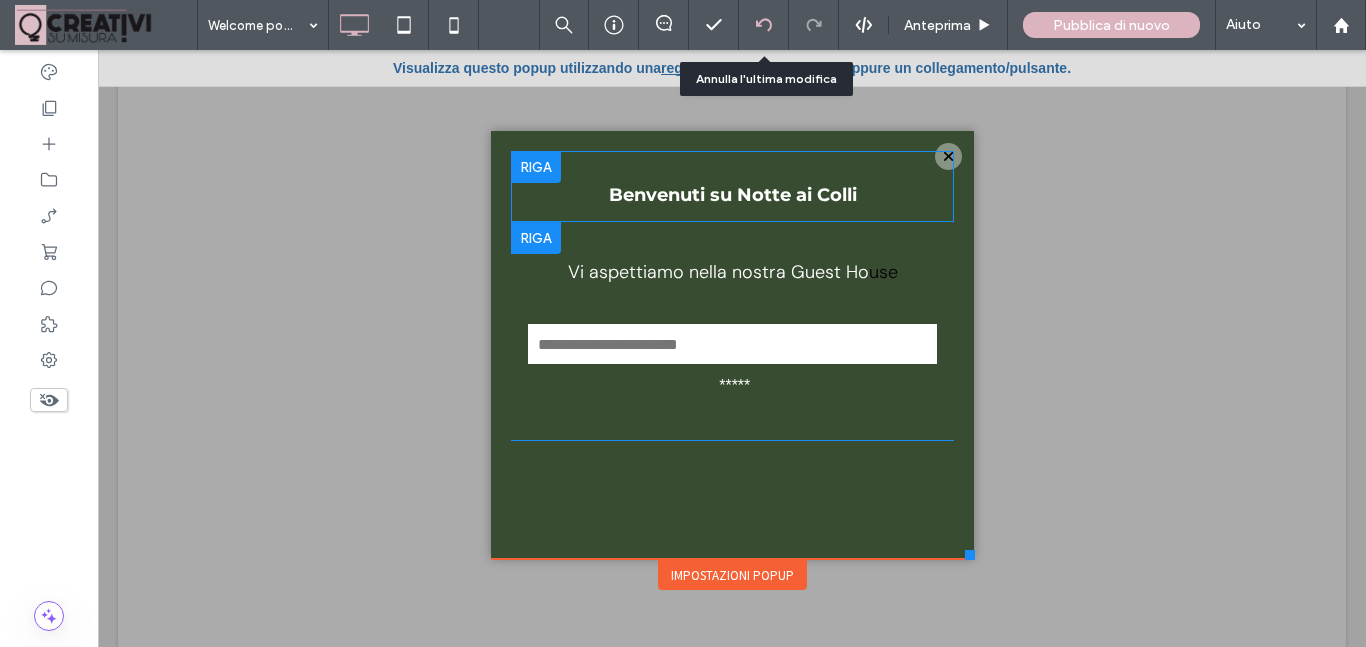 click at bounding box center [764, 25] 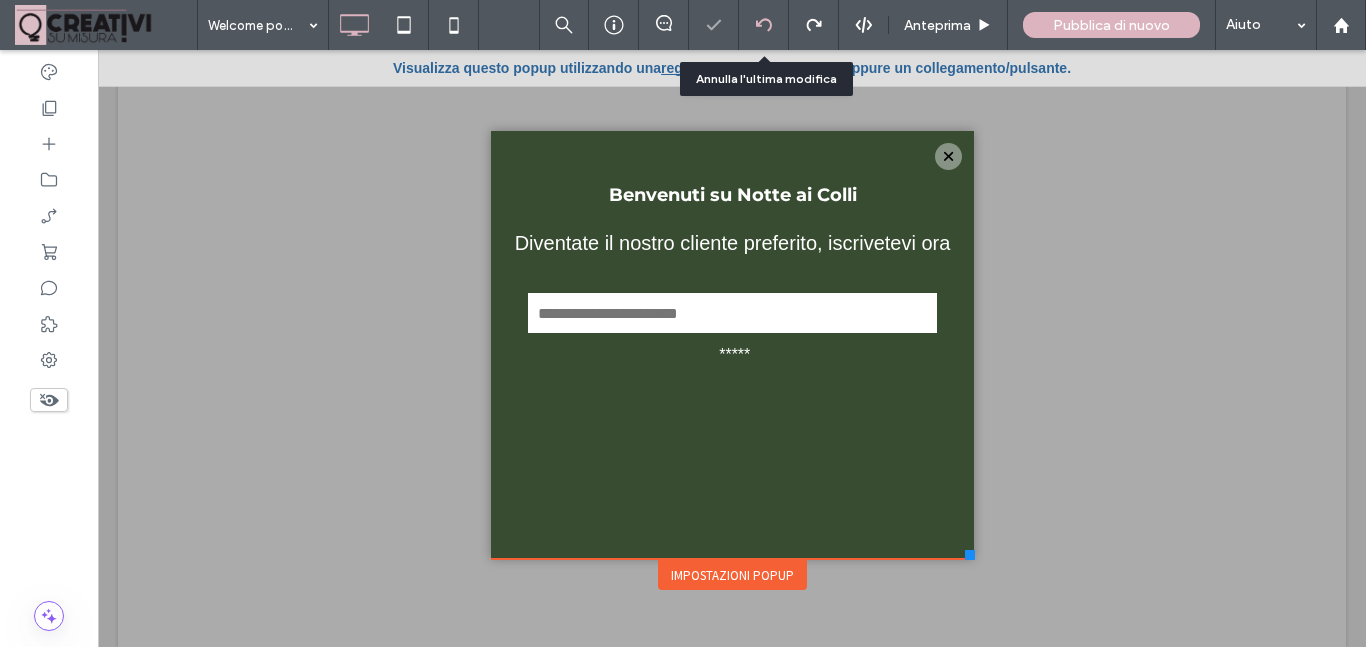 scroll, scrollTop: 0, scrollLeft: 0, axis: both 